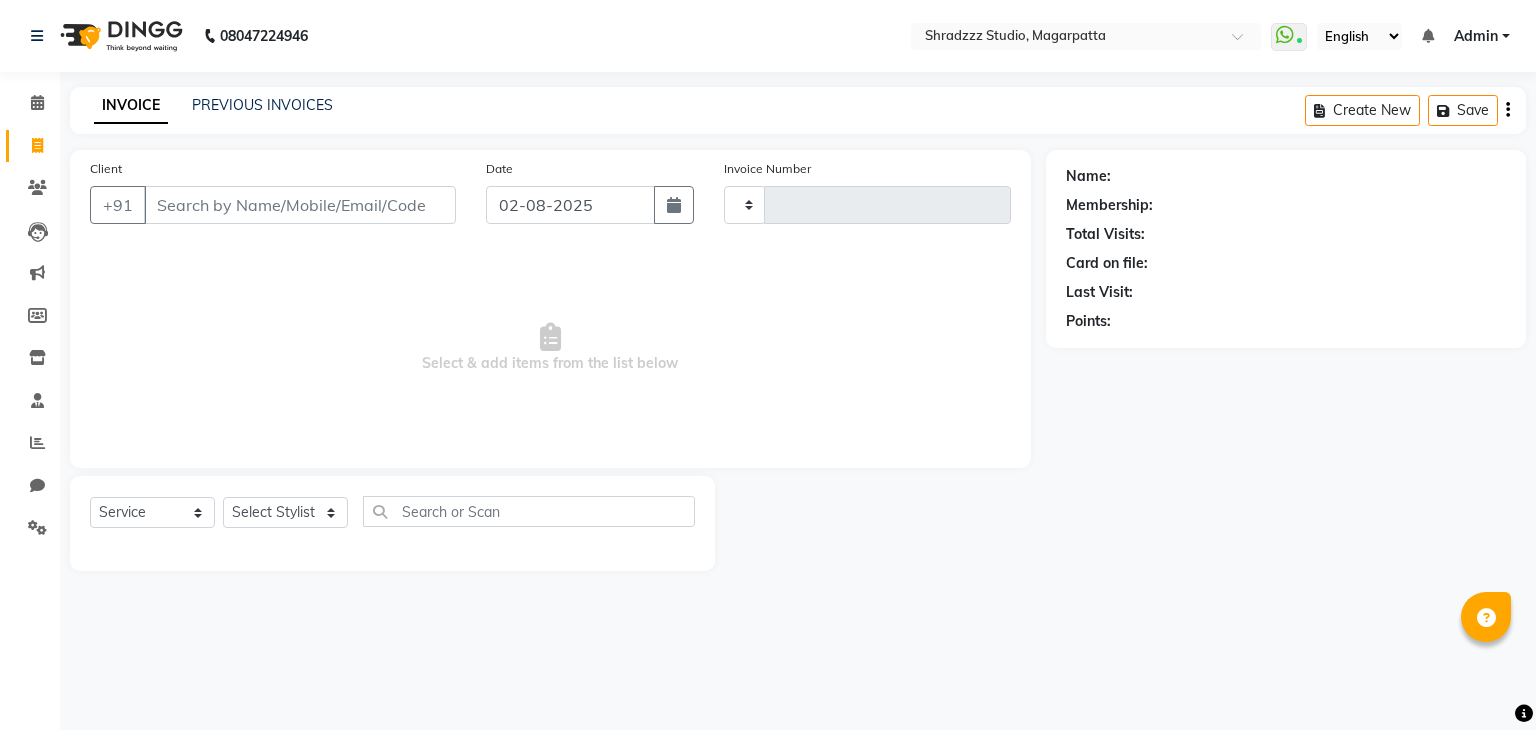 select on "service" 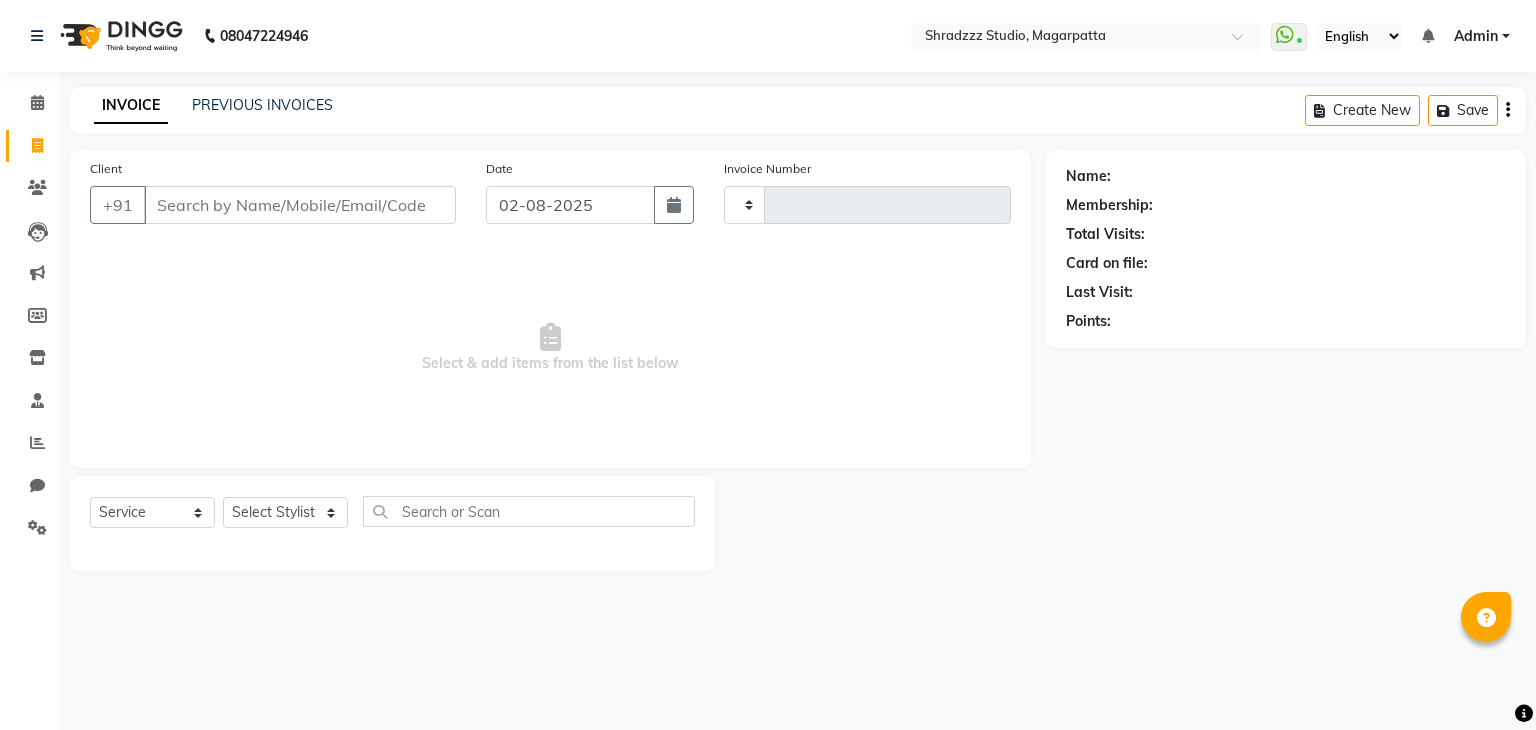 scroll, scrollTop: 0, scrollLeft: 0, axis: both 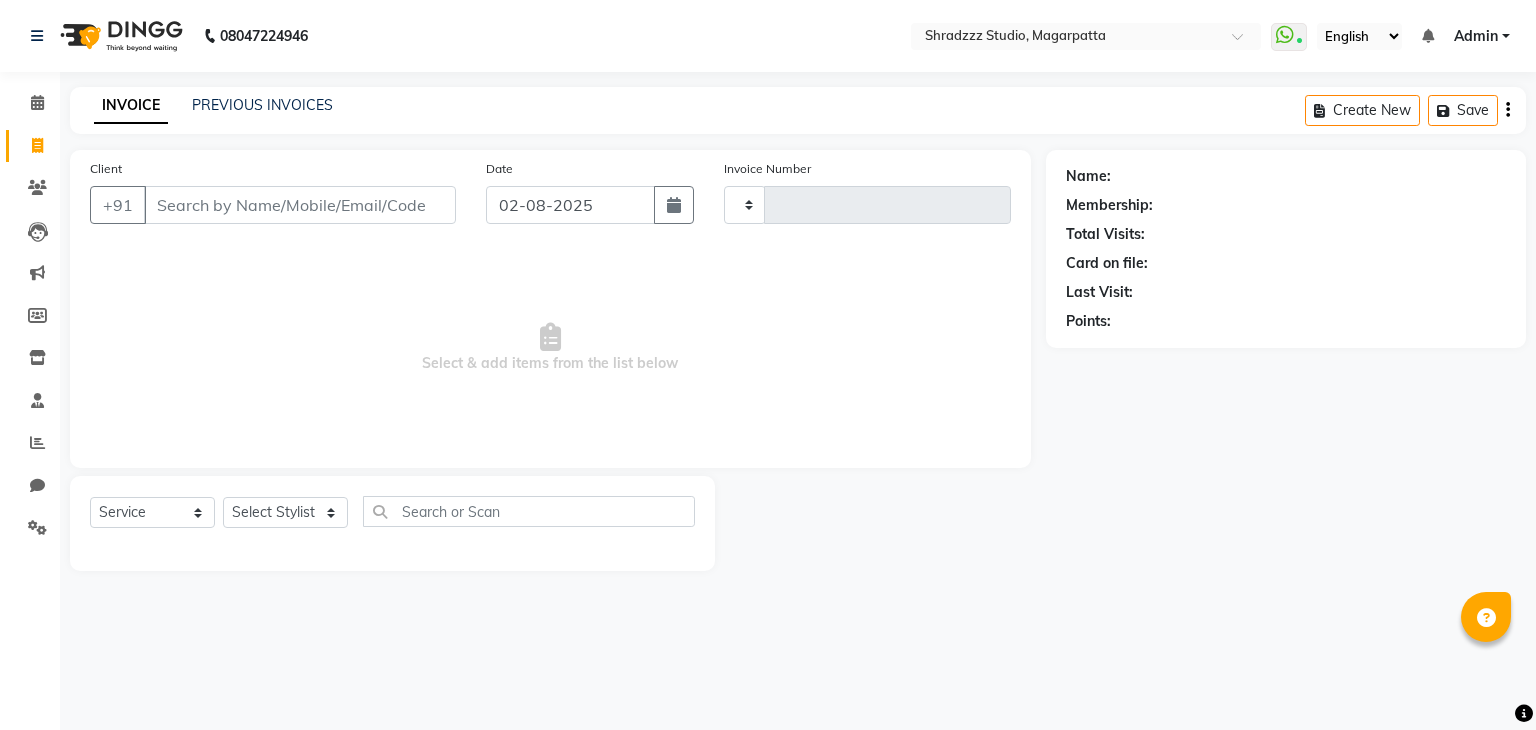 click on "Select Stylist" 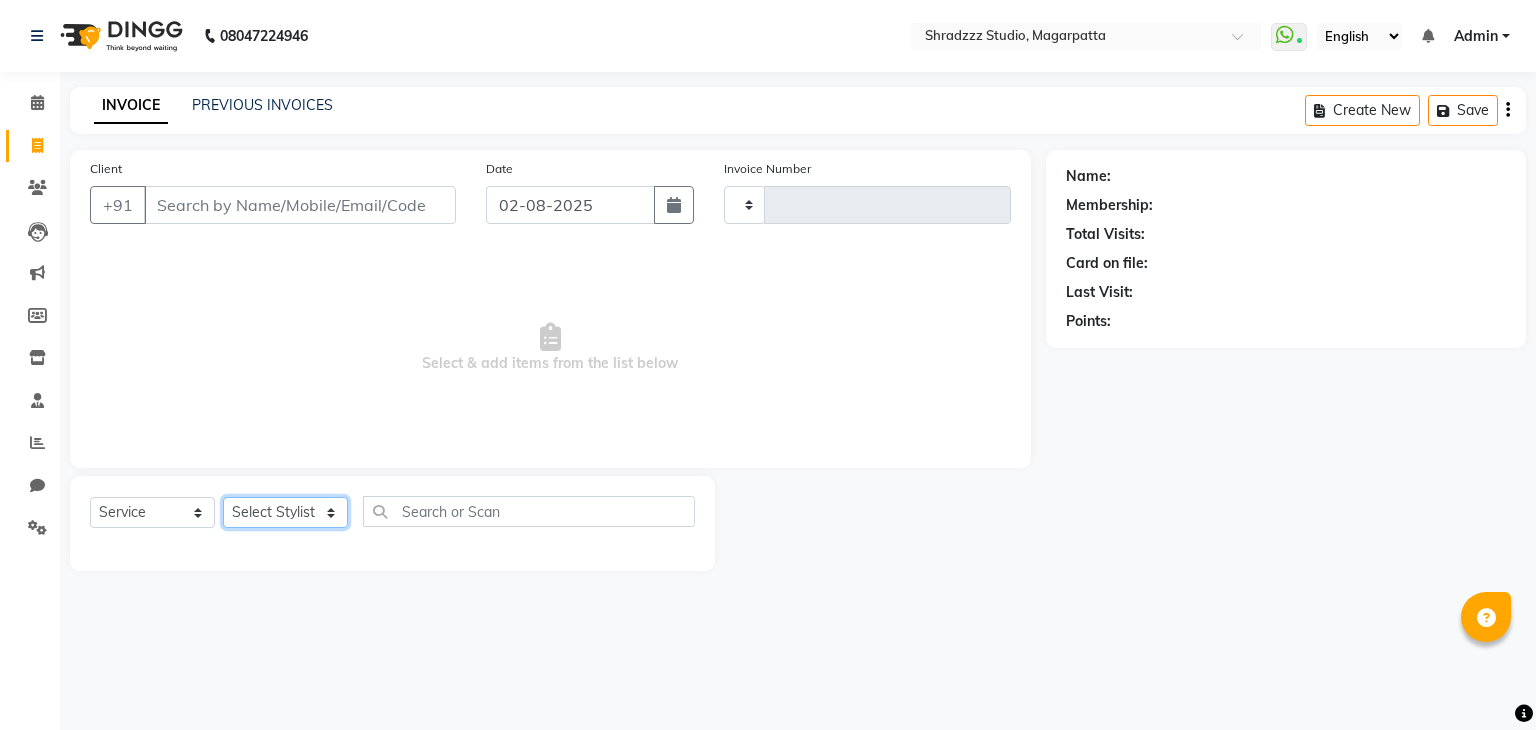 click on "Select Stylist" 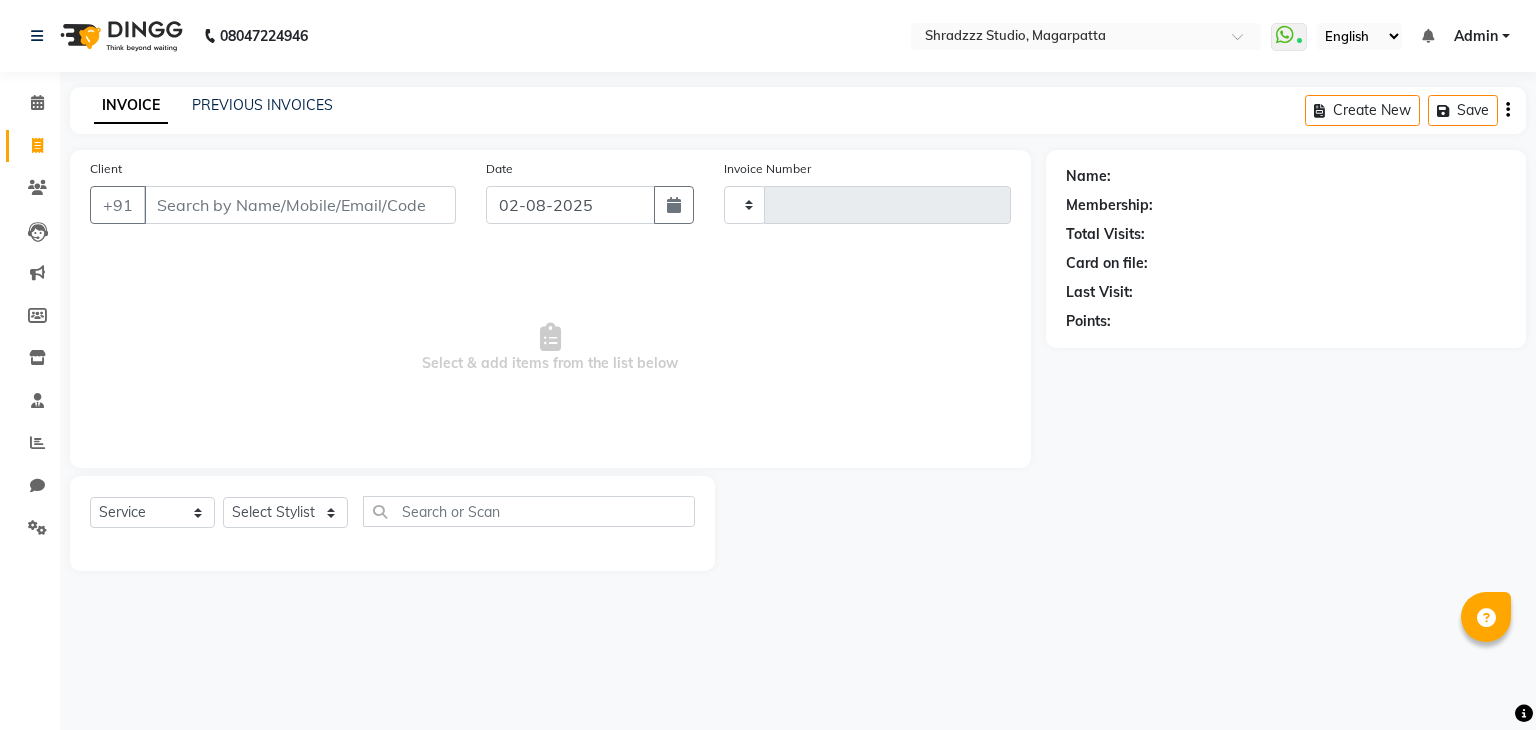 click on "Select & add items from the list below" at bounding box center [550, 348] 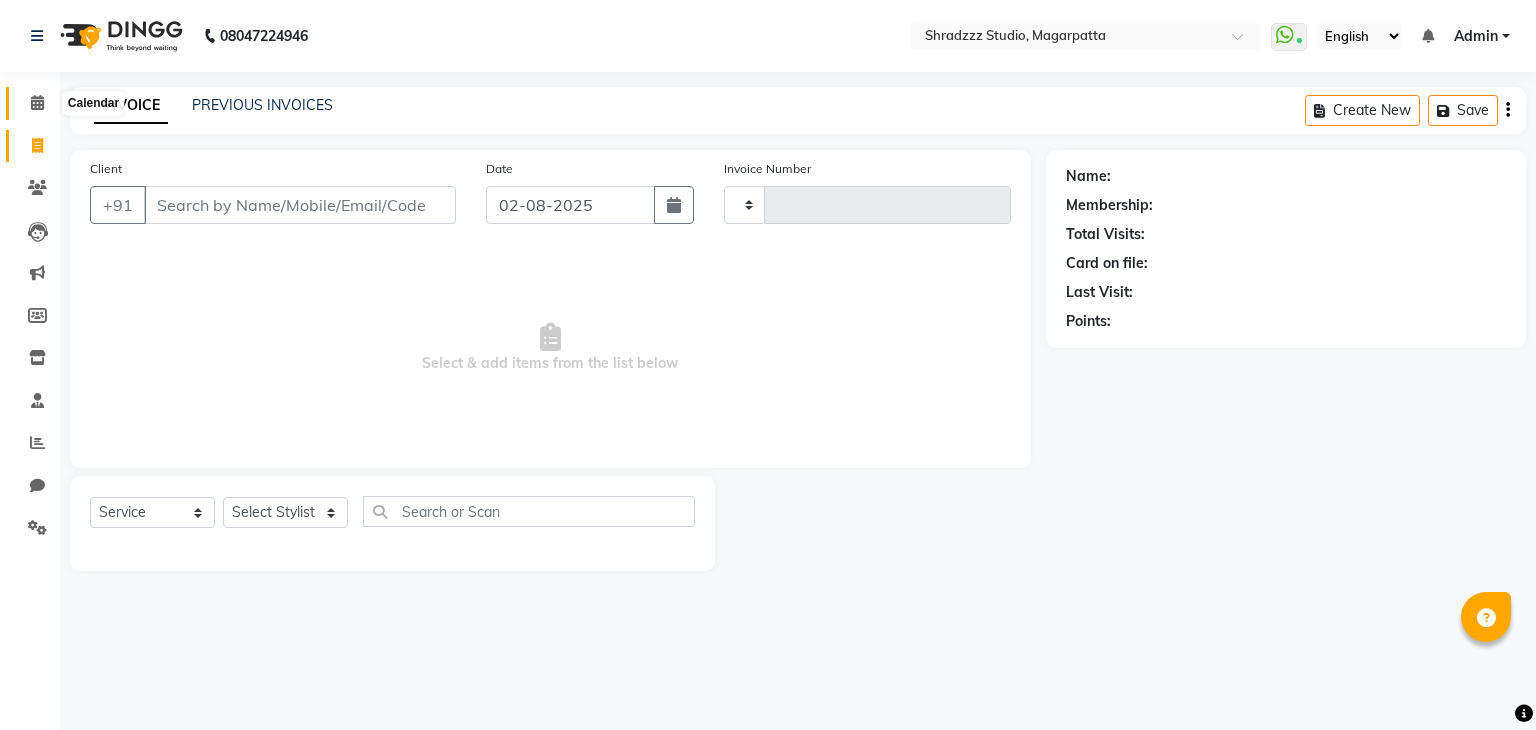 click 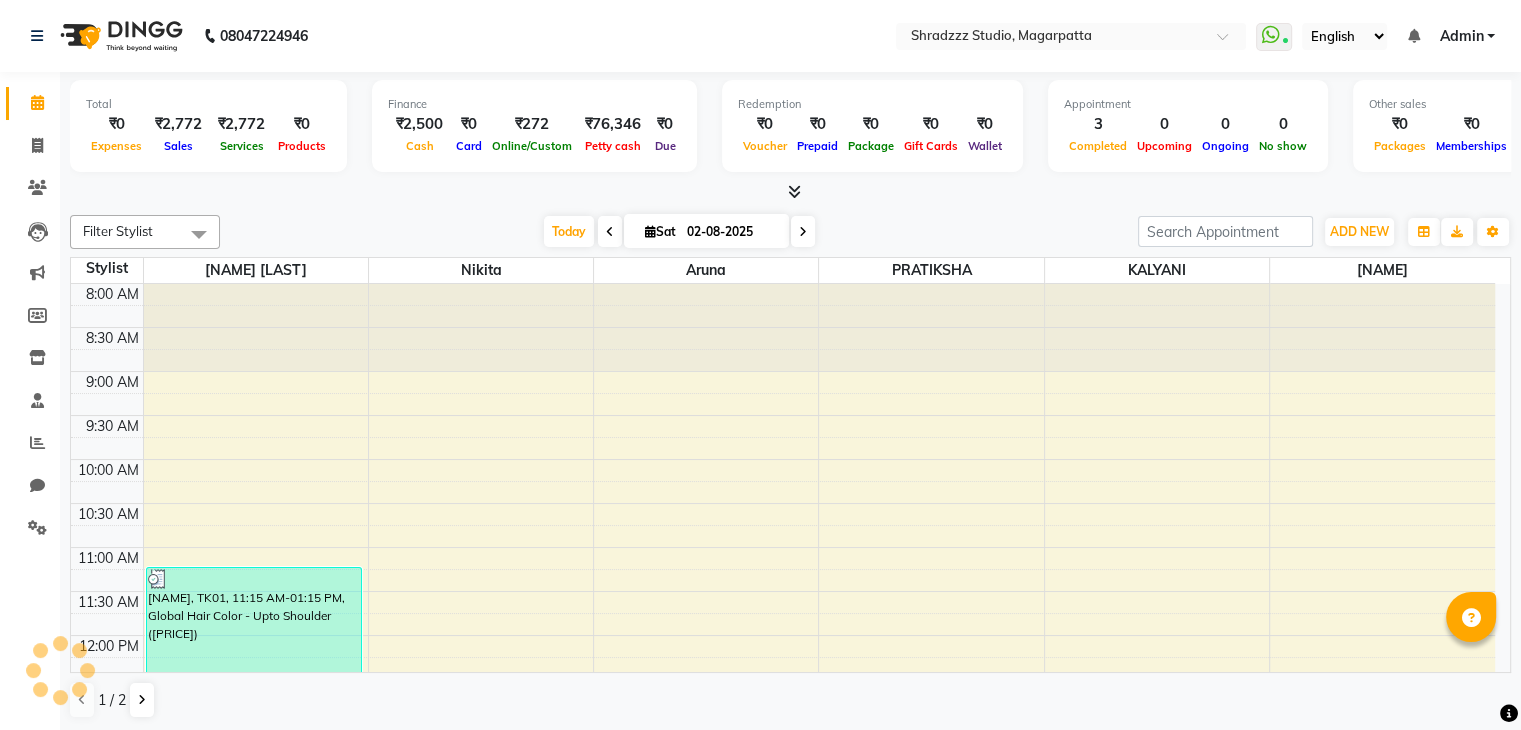 scroll, scrollTop: 786, scrollLeft: 0, axis: vertical 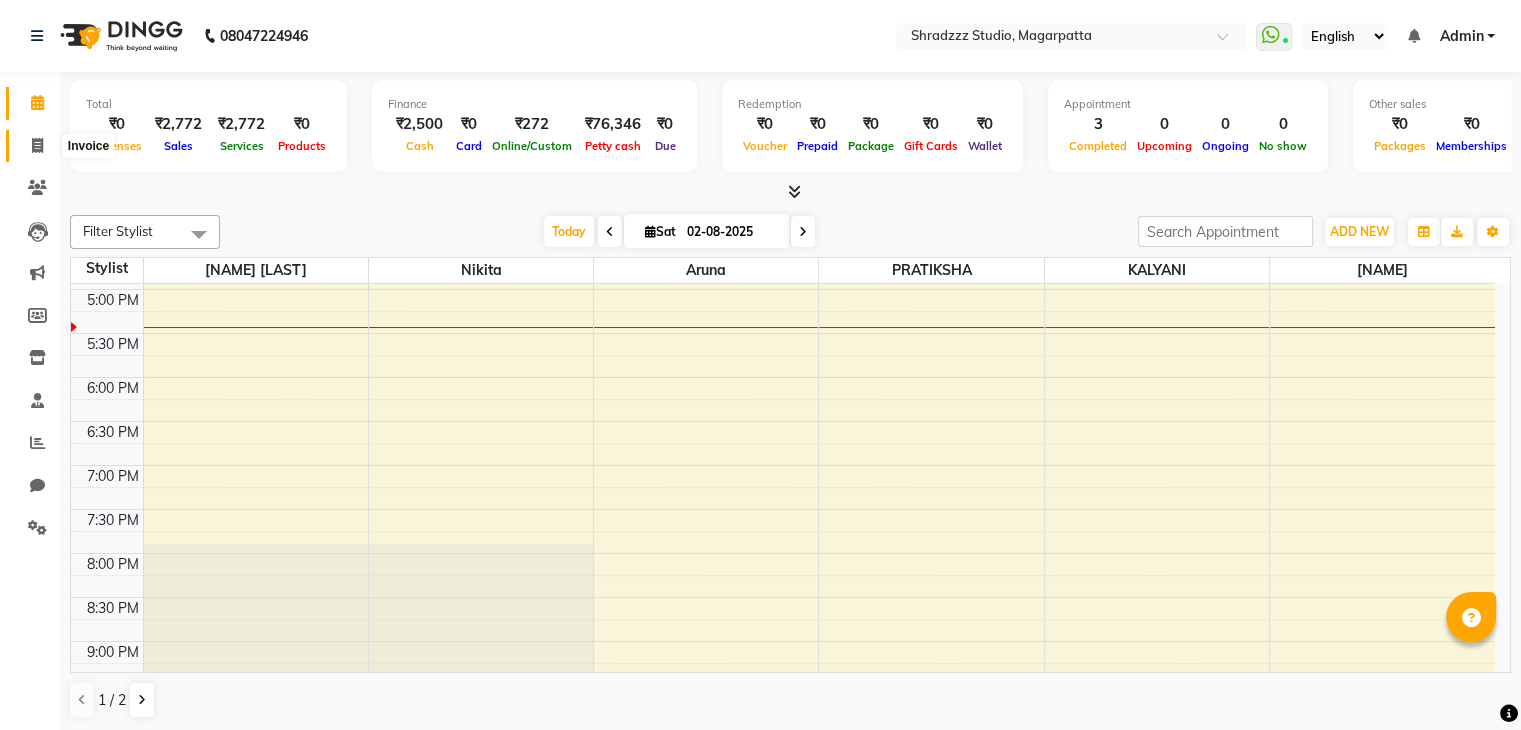 click 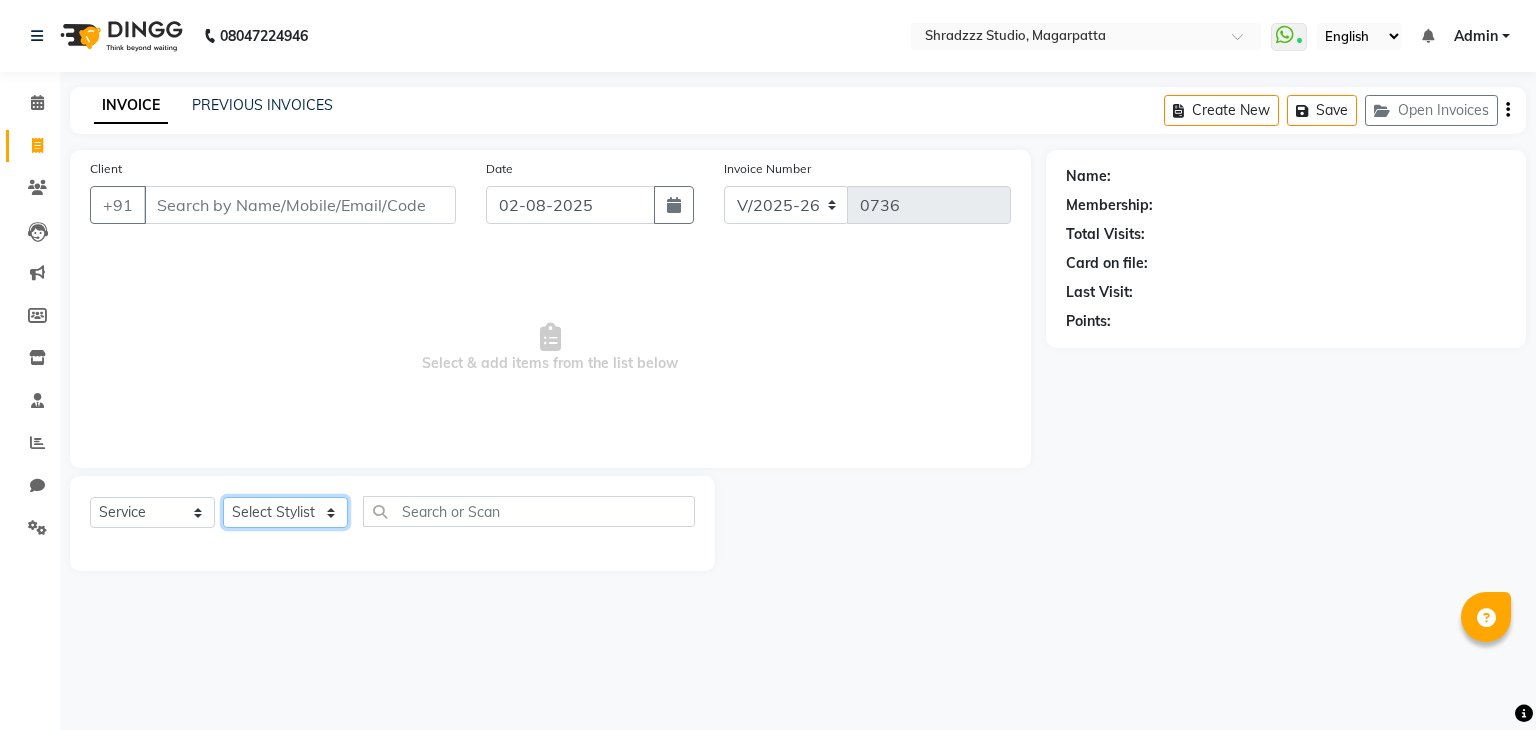 click on "Select Stylist" 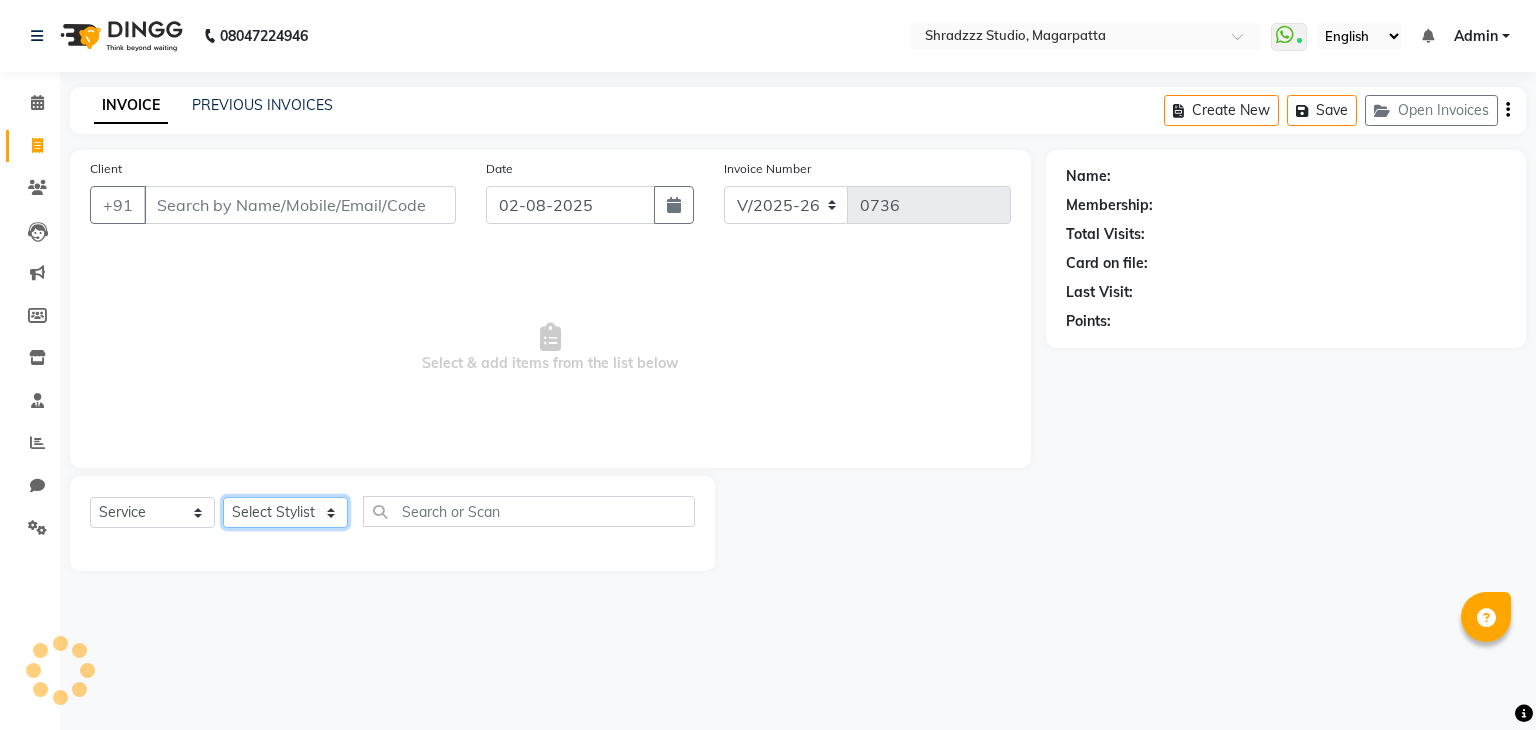 click on "Select Stylist" 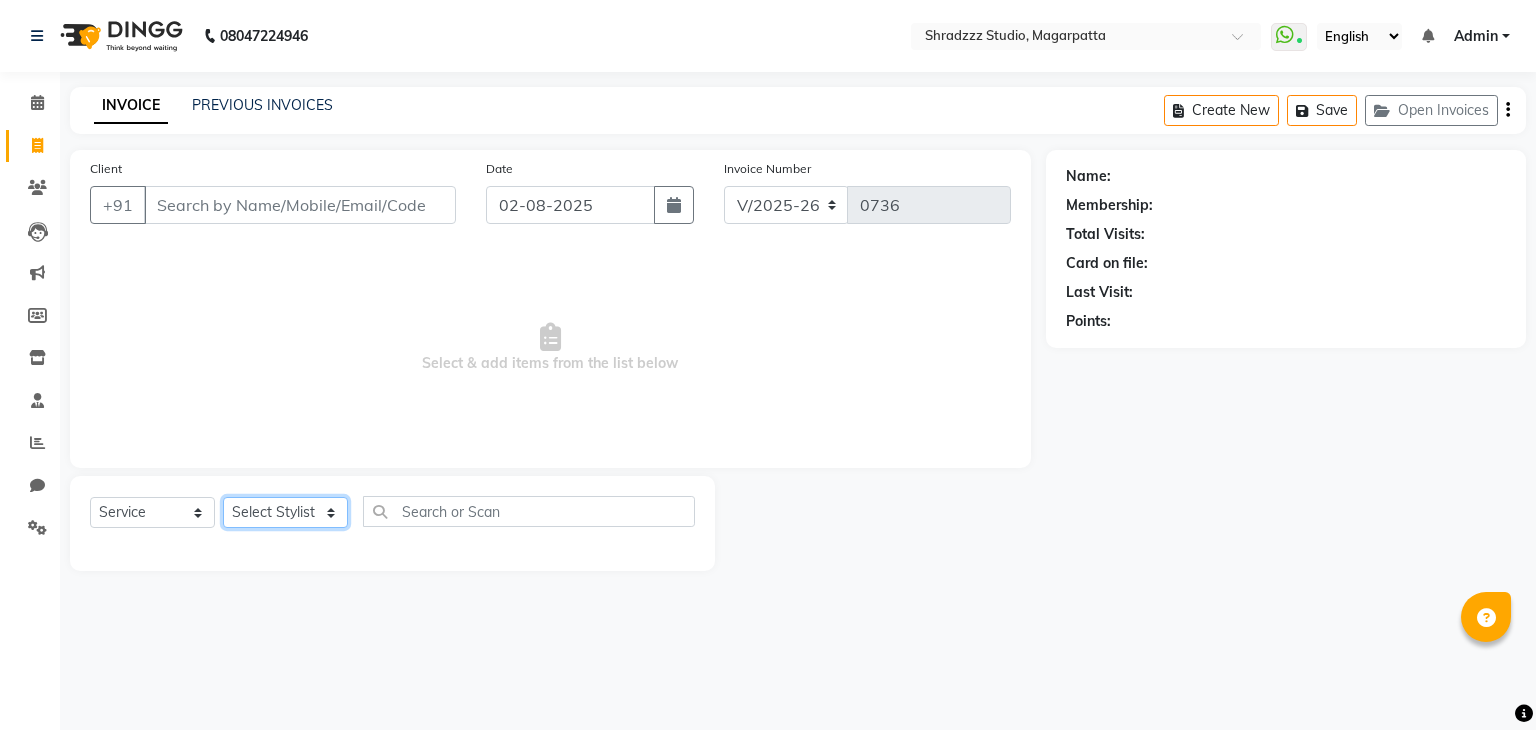 click on "Select Stylist [NAME]   [NAME] [NAME] Manager [NAME]   [NAME]   [NAME] [NAME] [NAME]" 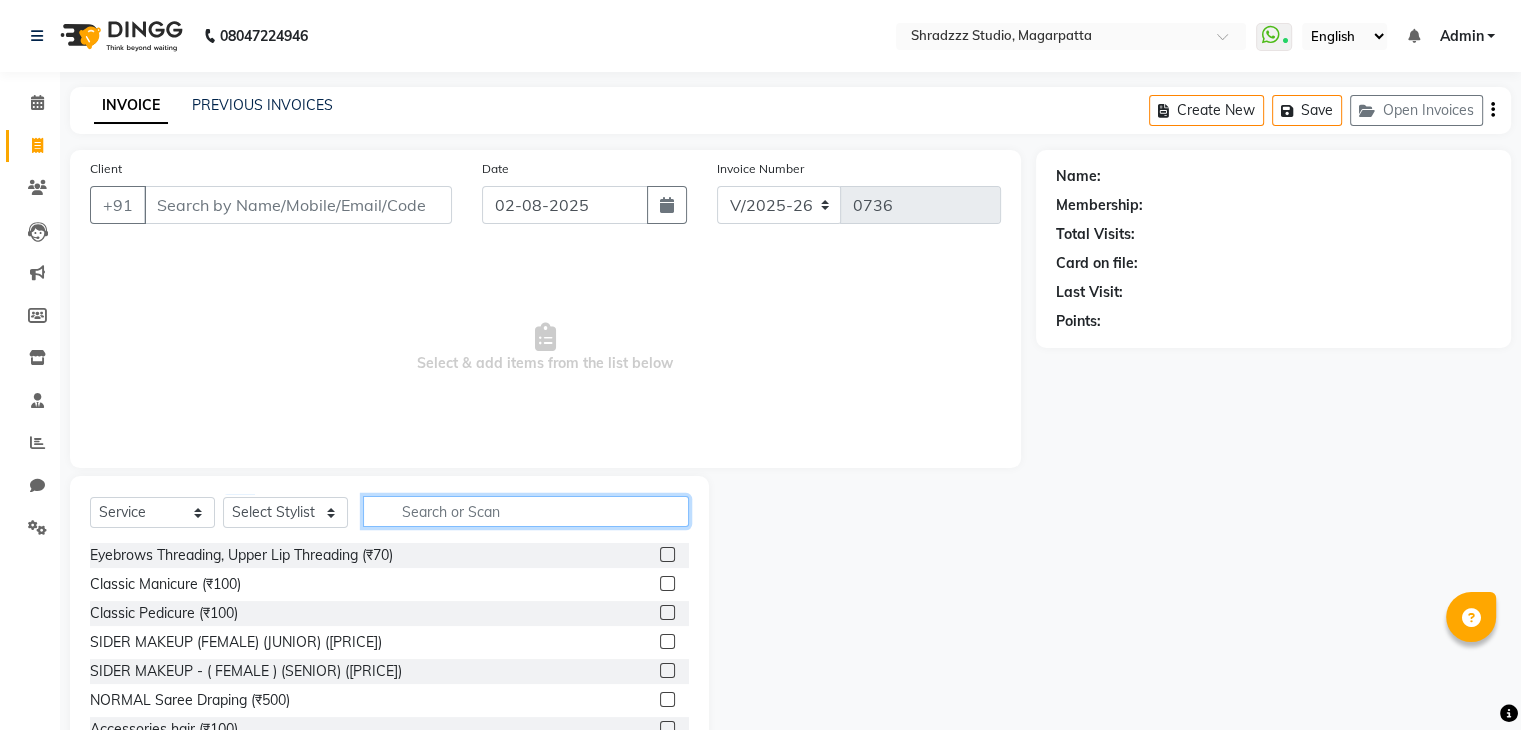 click 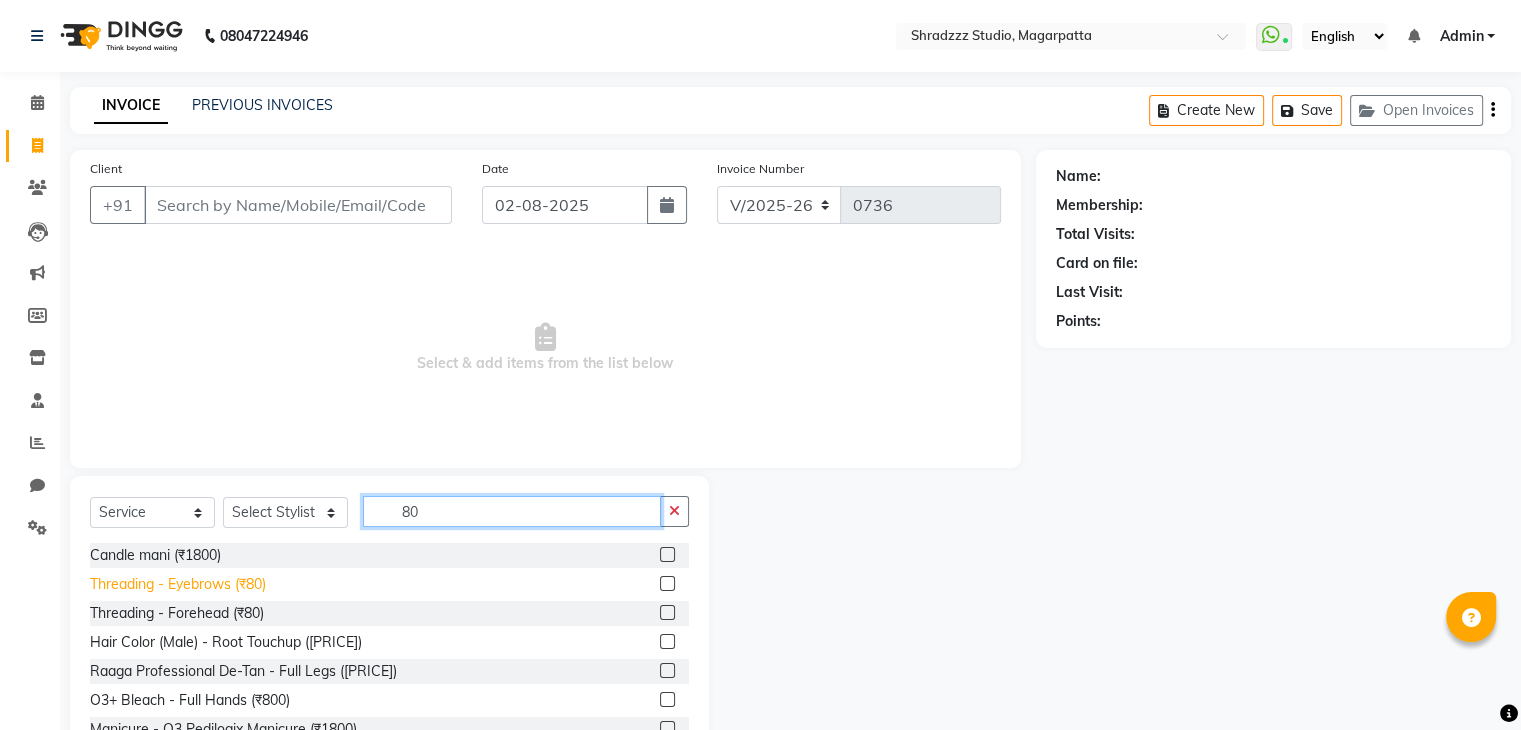 type on "80" 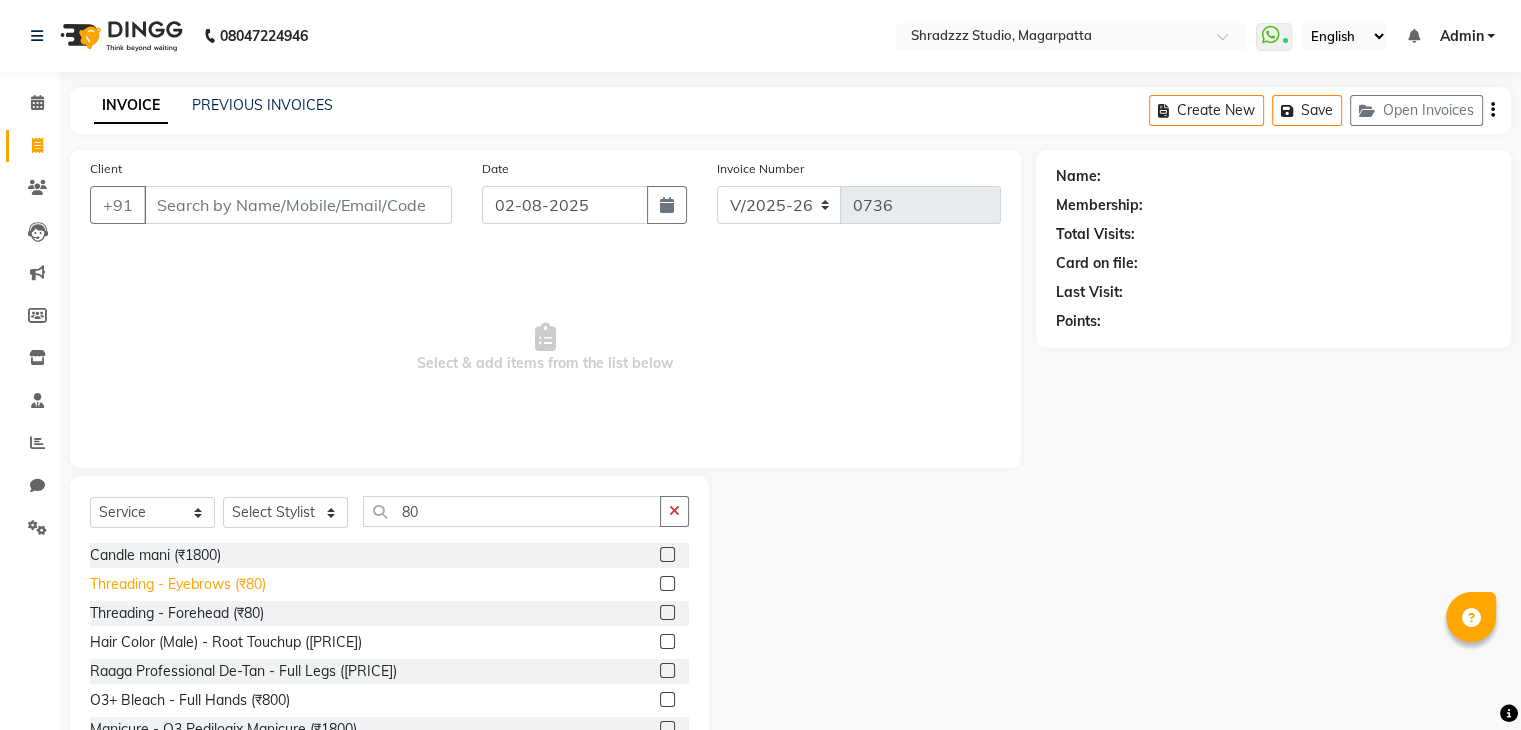 click on "Threading - Eyebrows (₹80)" 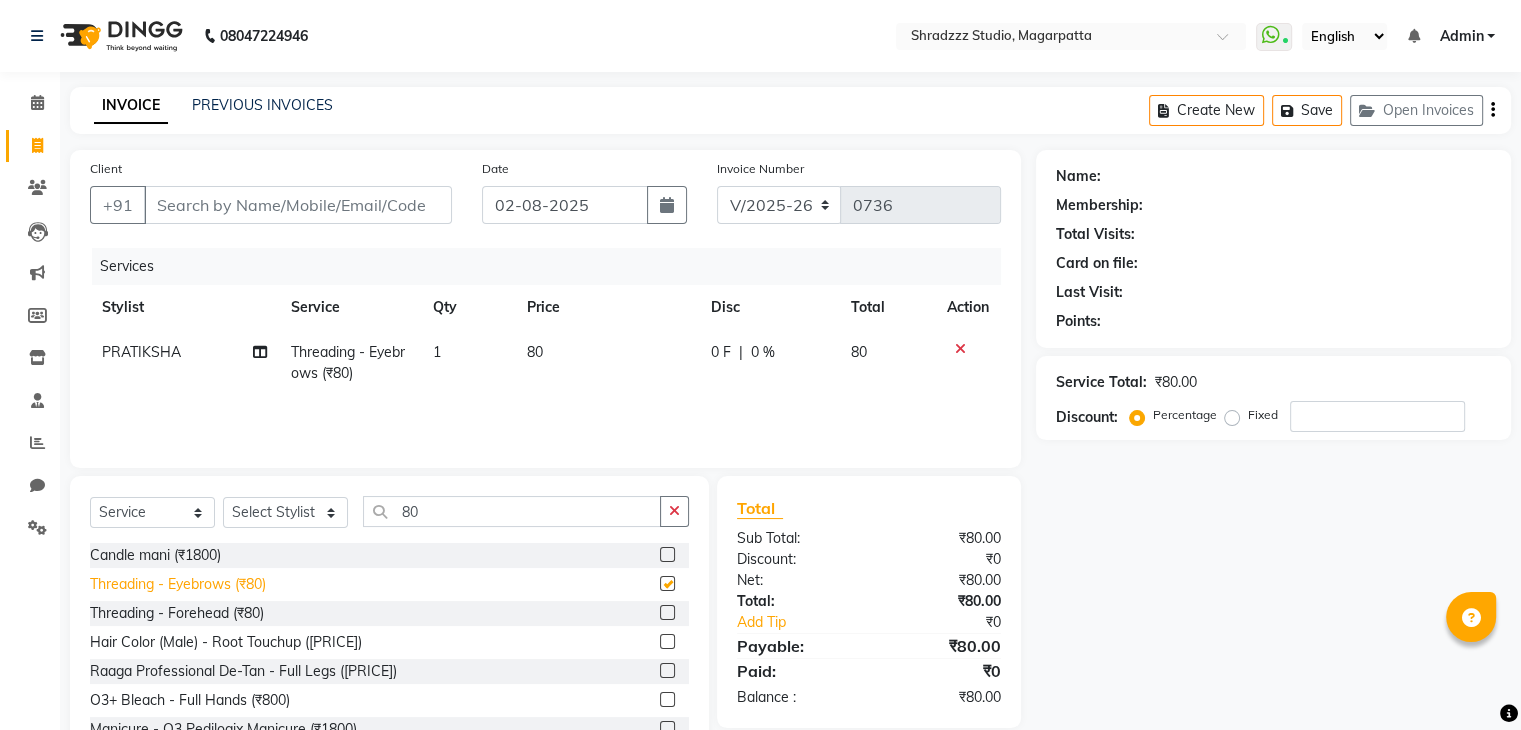checkbox on "false" 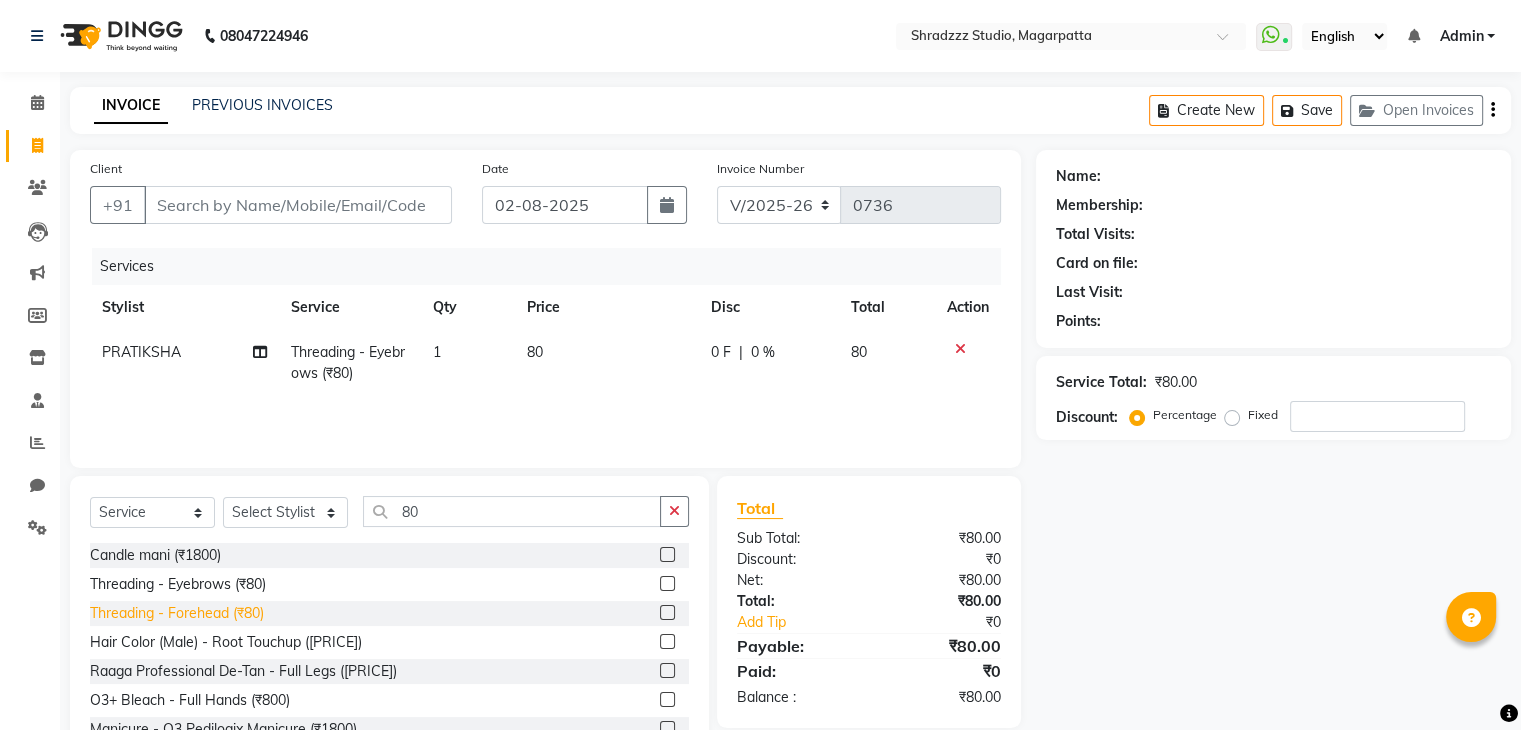 click on "Threading - Forehead (₹80)" 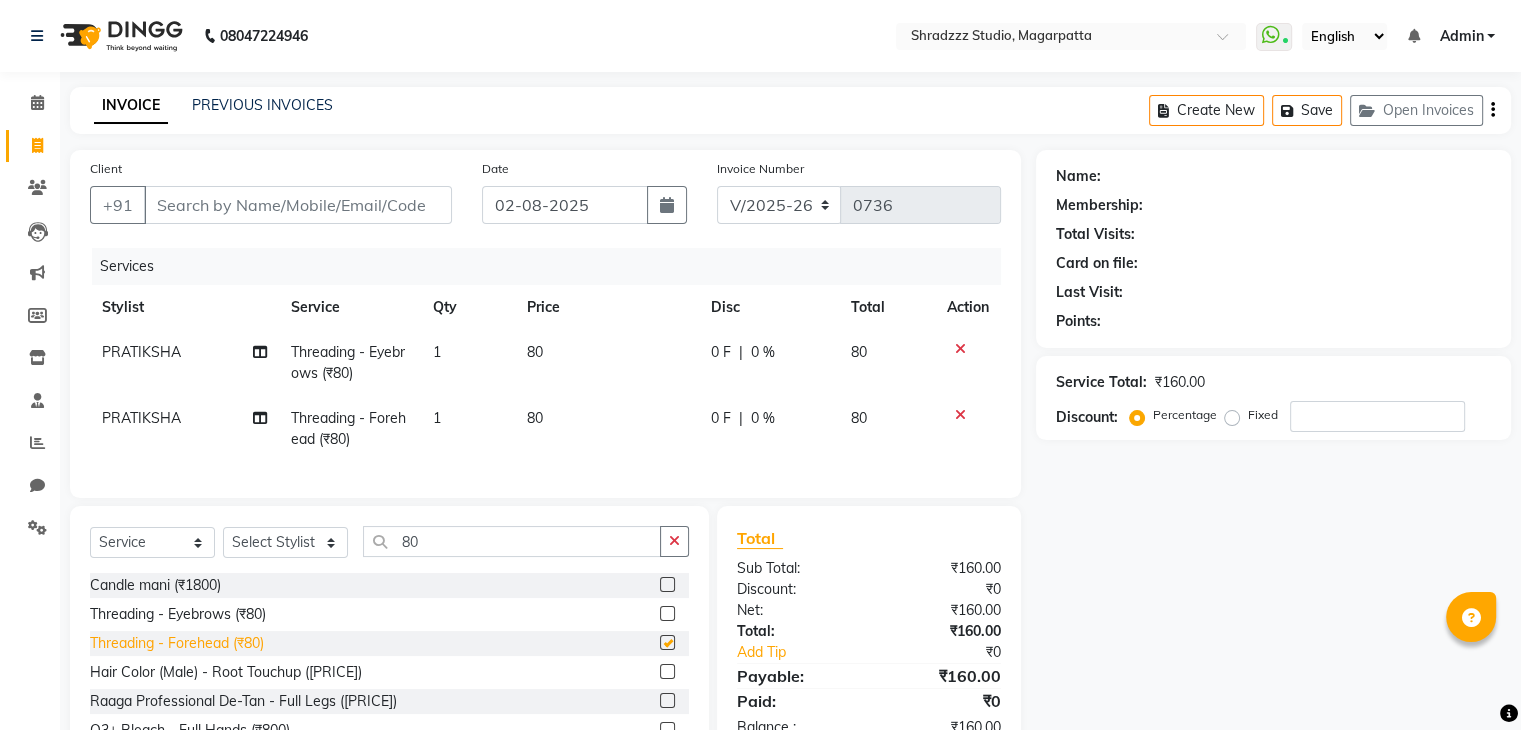checkbox on "false" 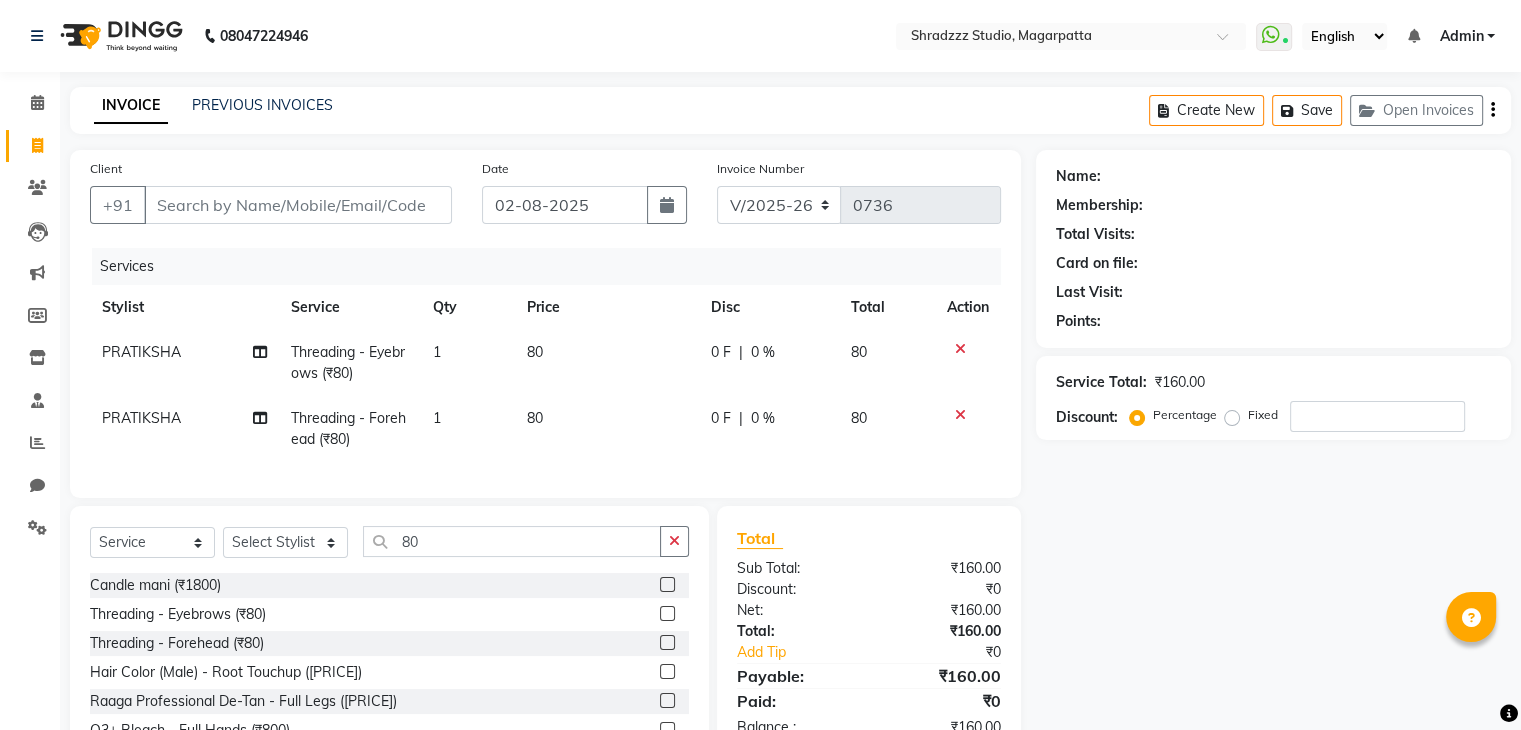 click on "Service Total:  ₹160.00  Discount:  Percentage   Fixed" 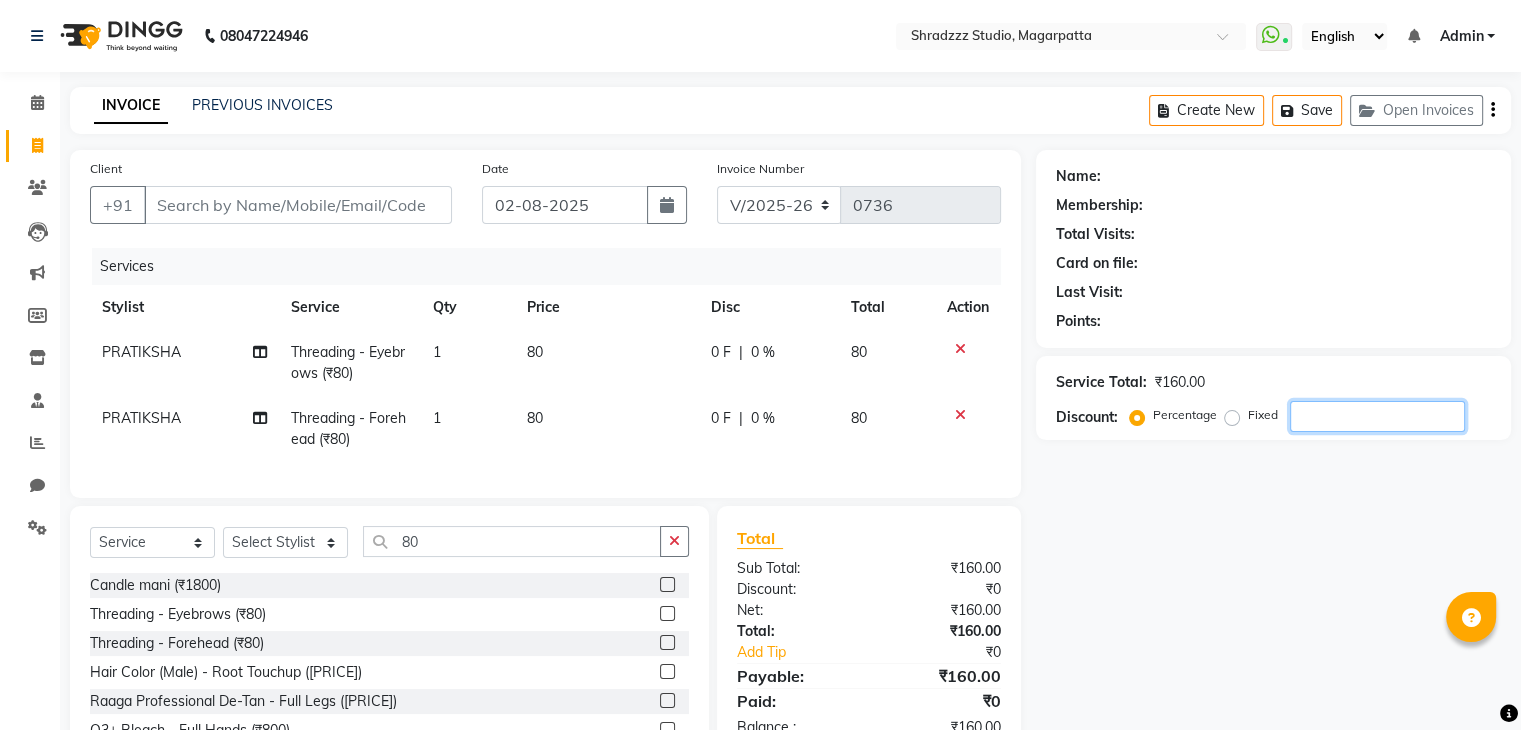 click 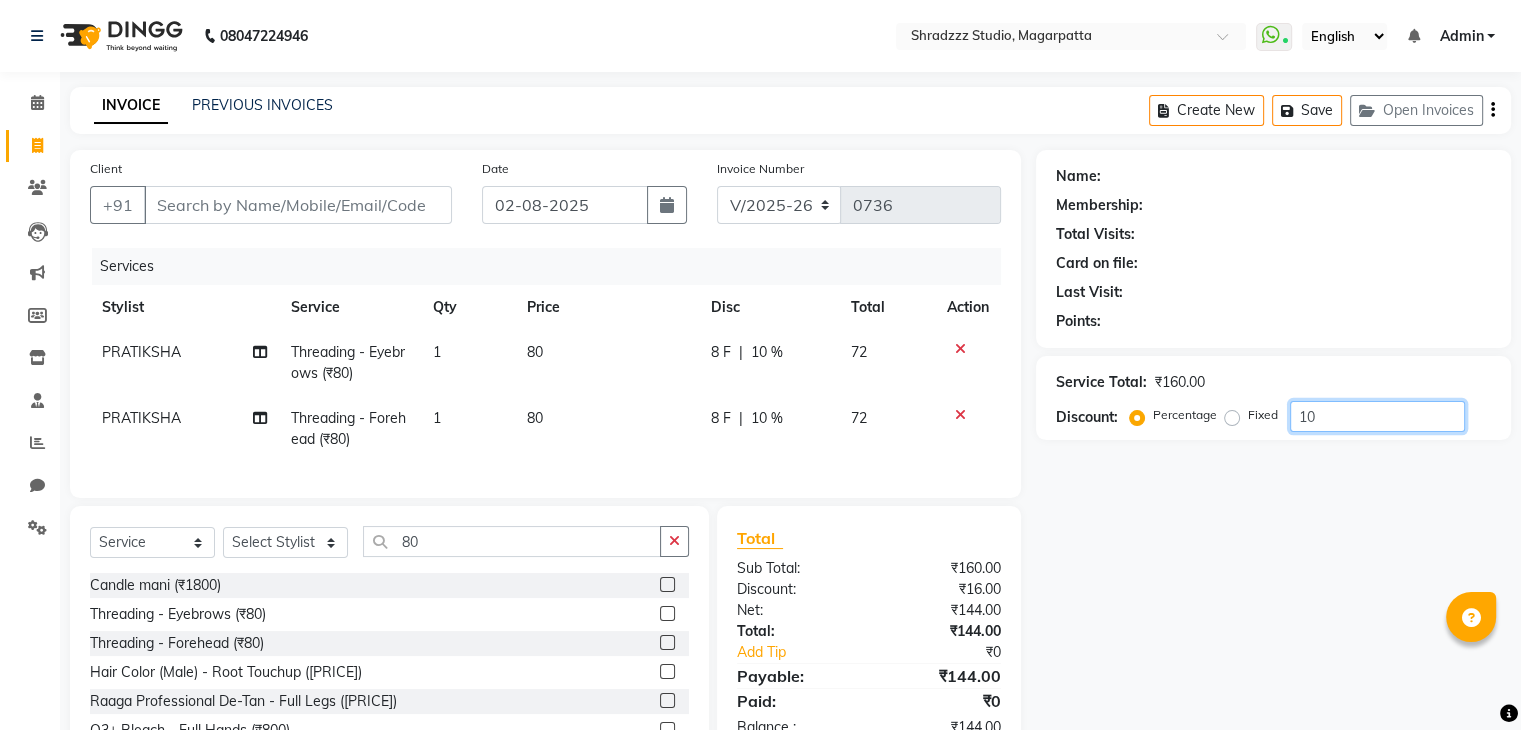 scroll, scrollTop: 0, scrollLeft: 2, axis: horizontal 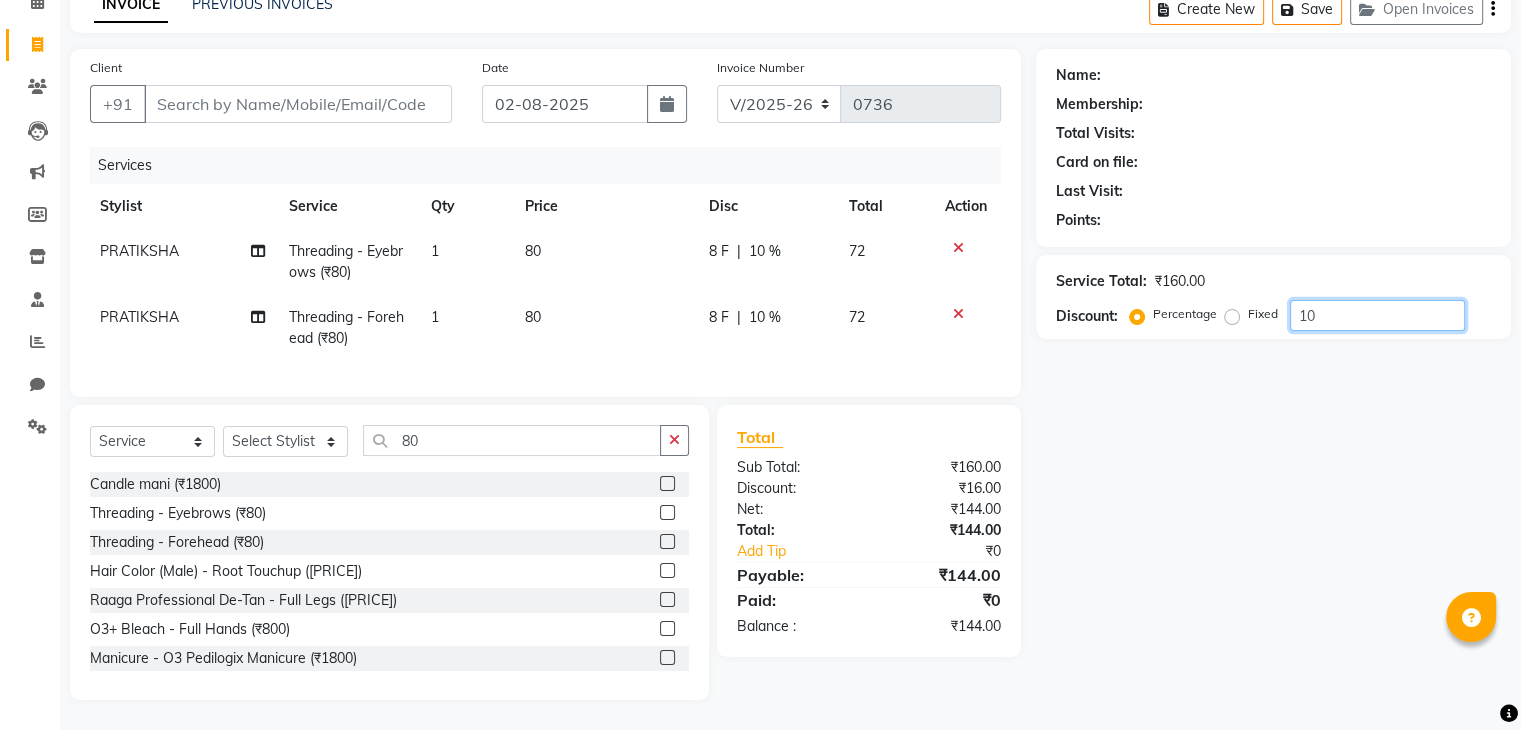 type on "10" 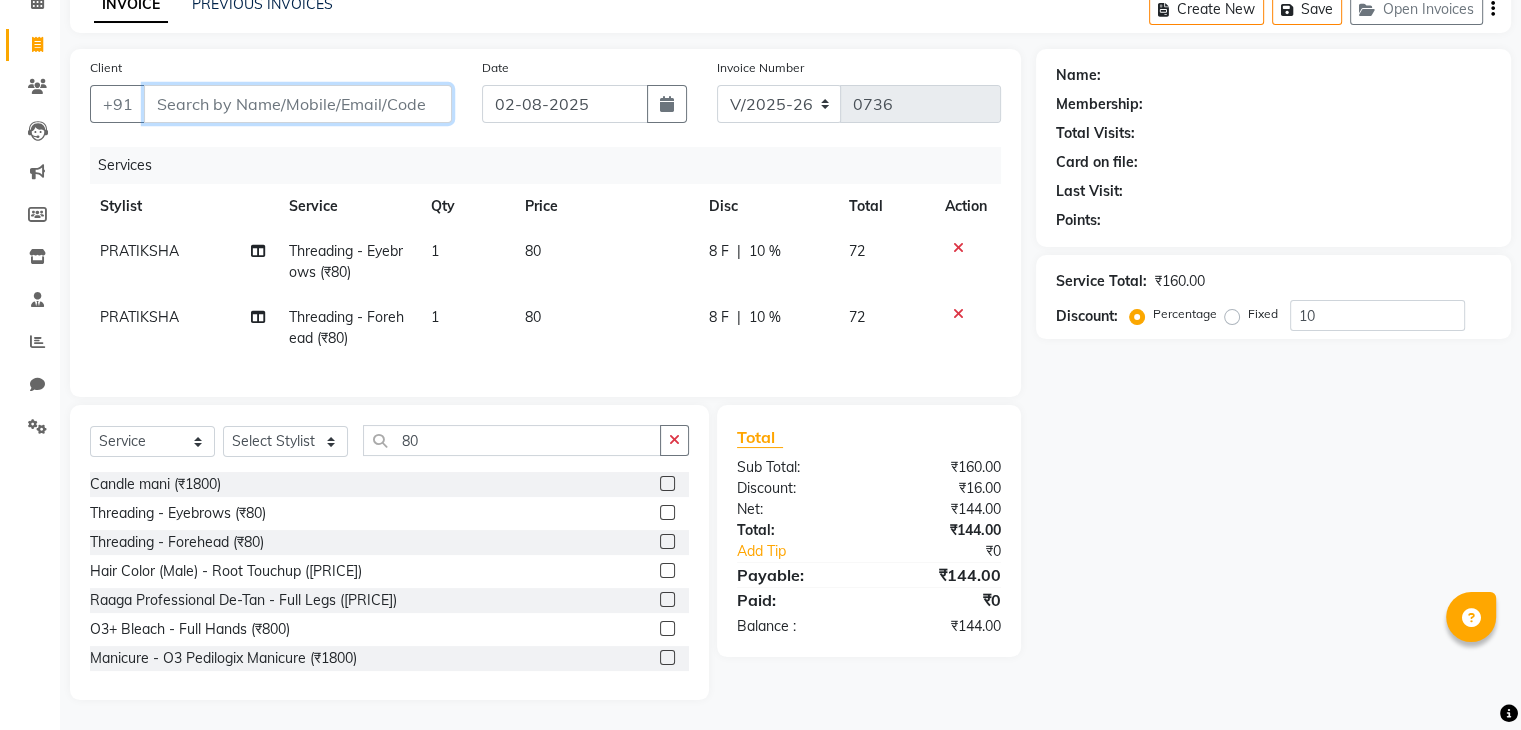 click on "Client" at bounding box center [298, 104] 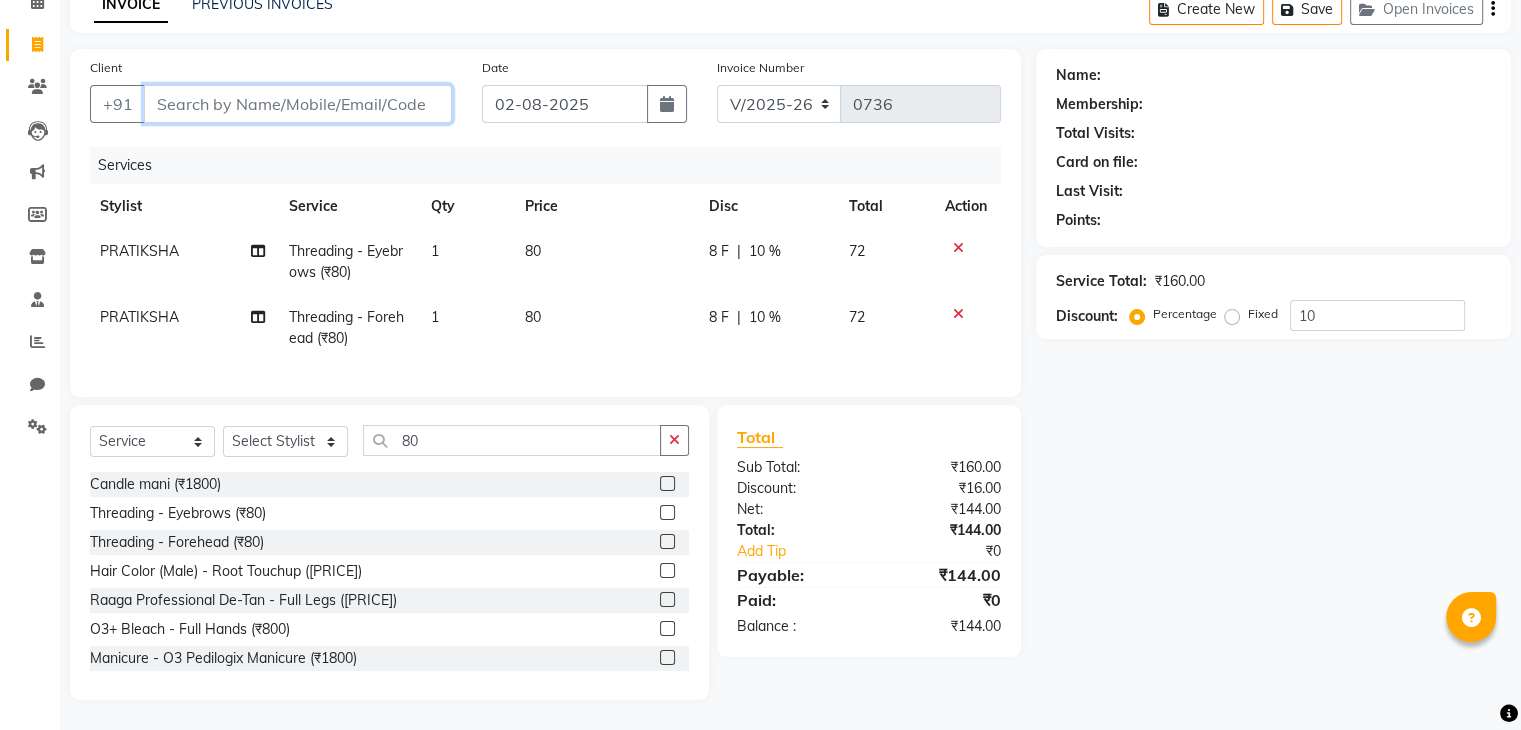 type on "9" 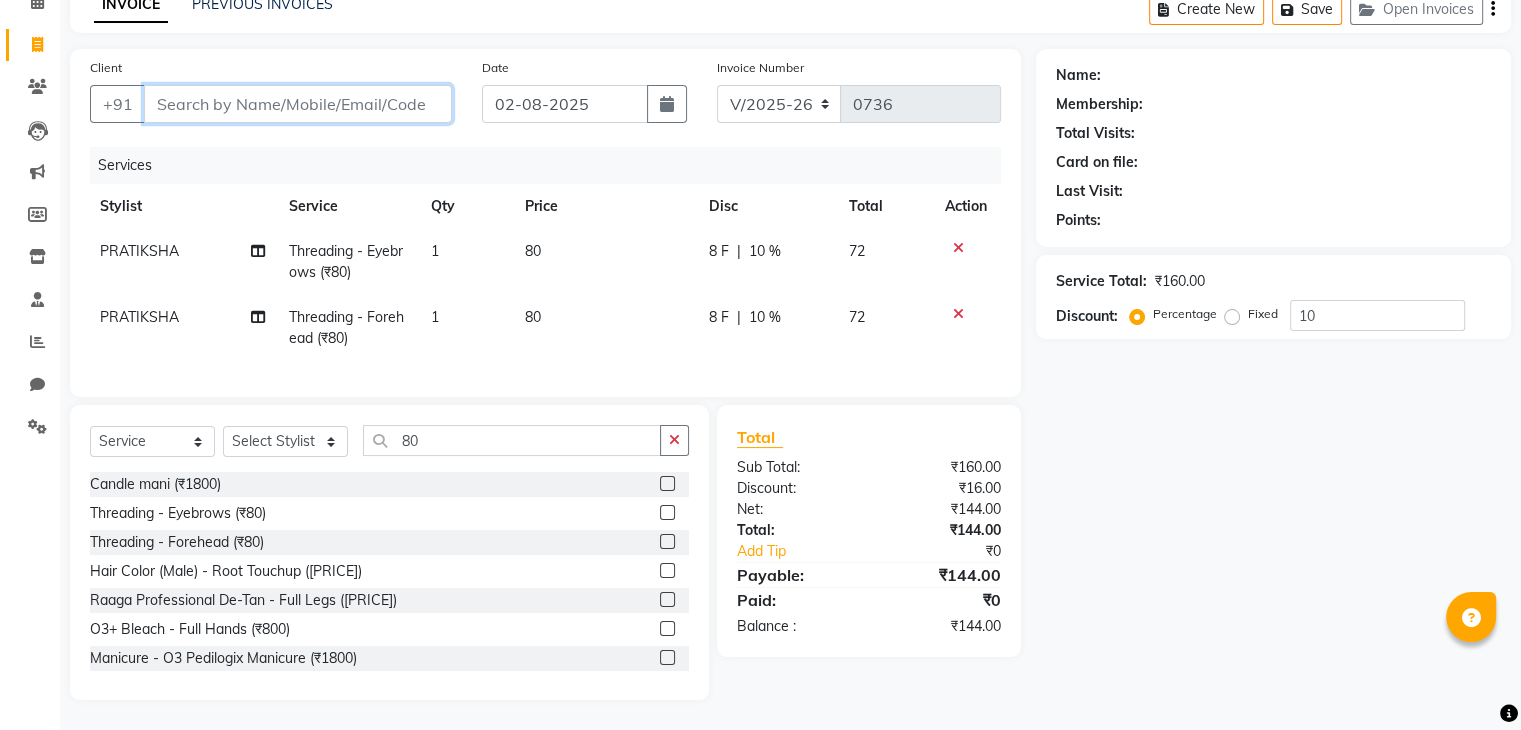 type on "0" 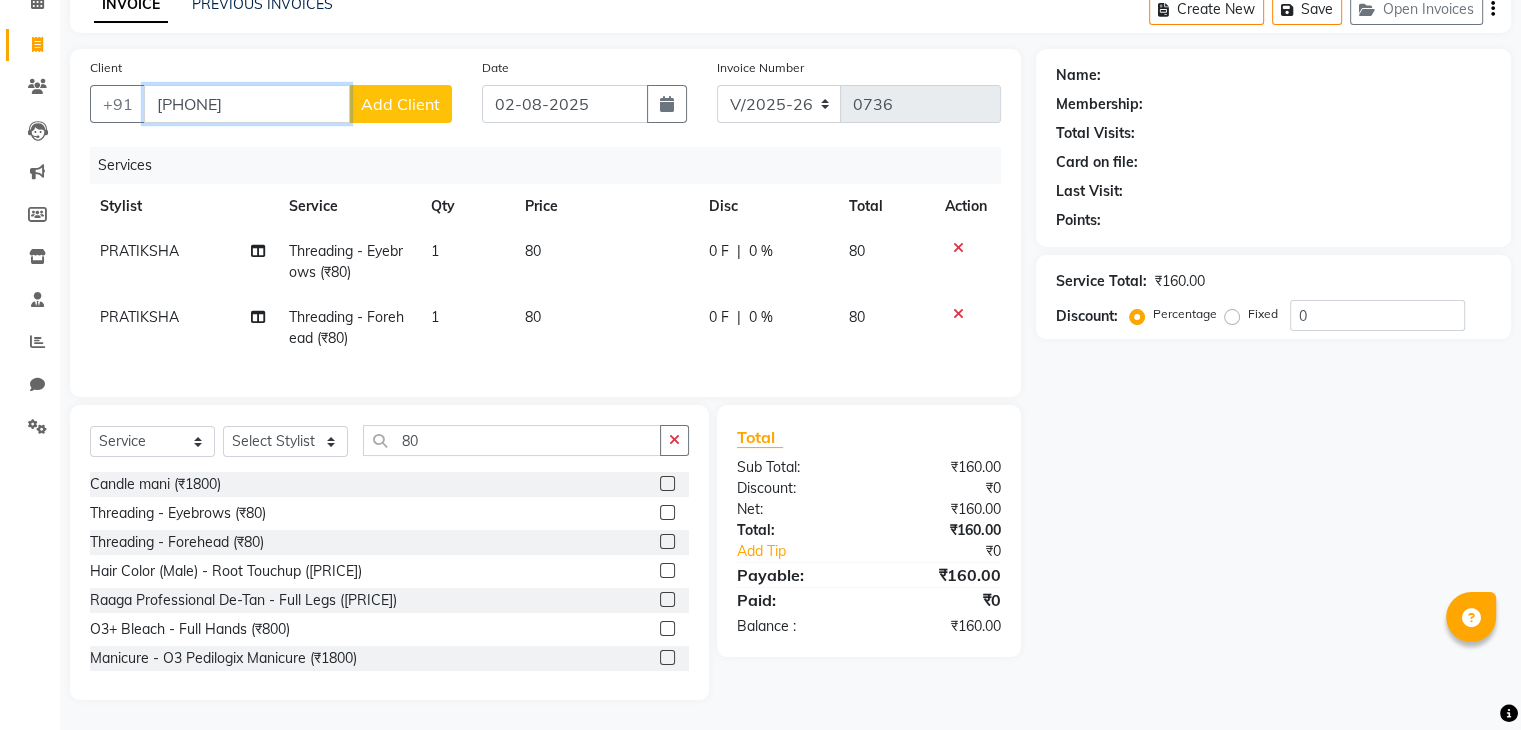 type on "[PHONE]" 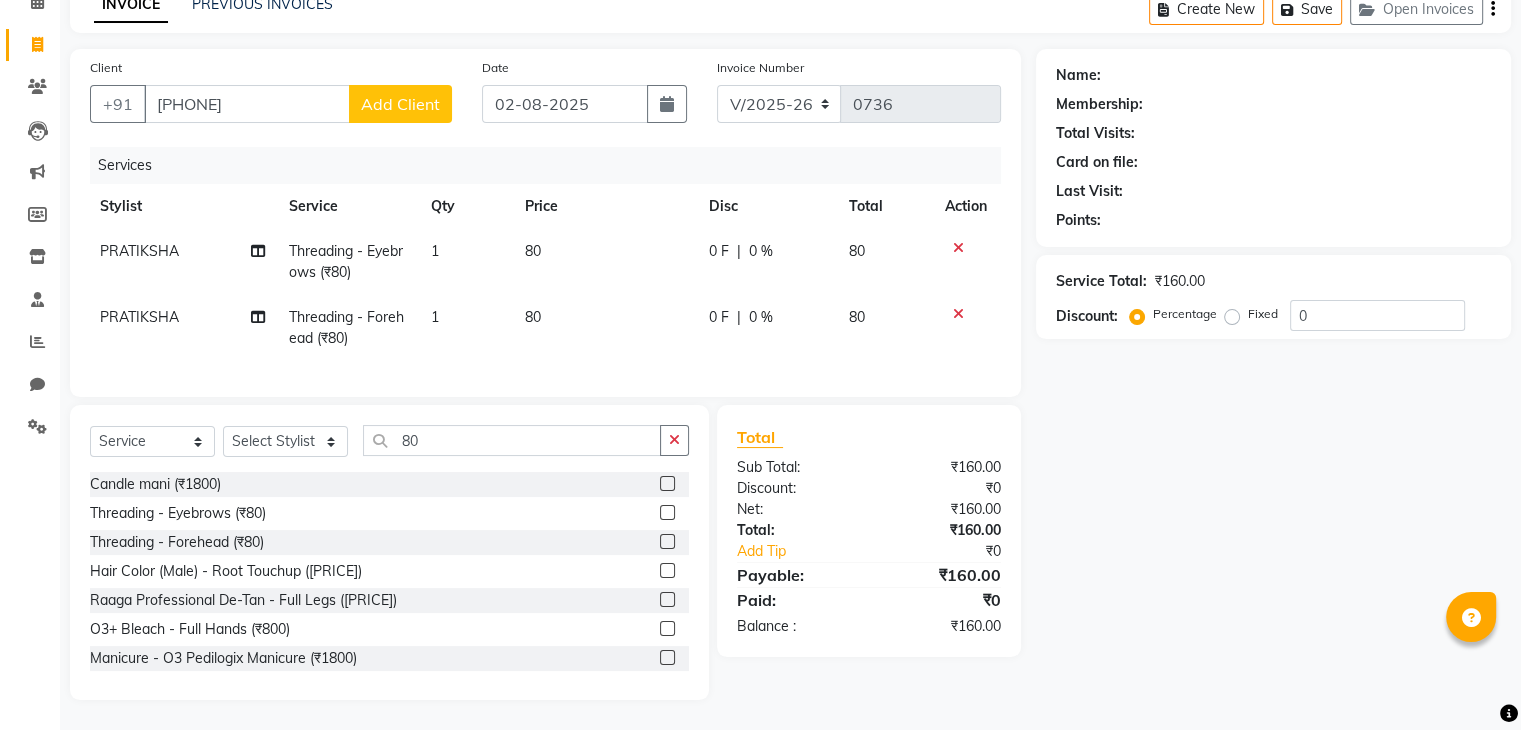 click on "Add Client" 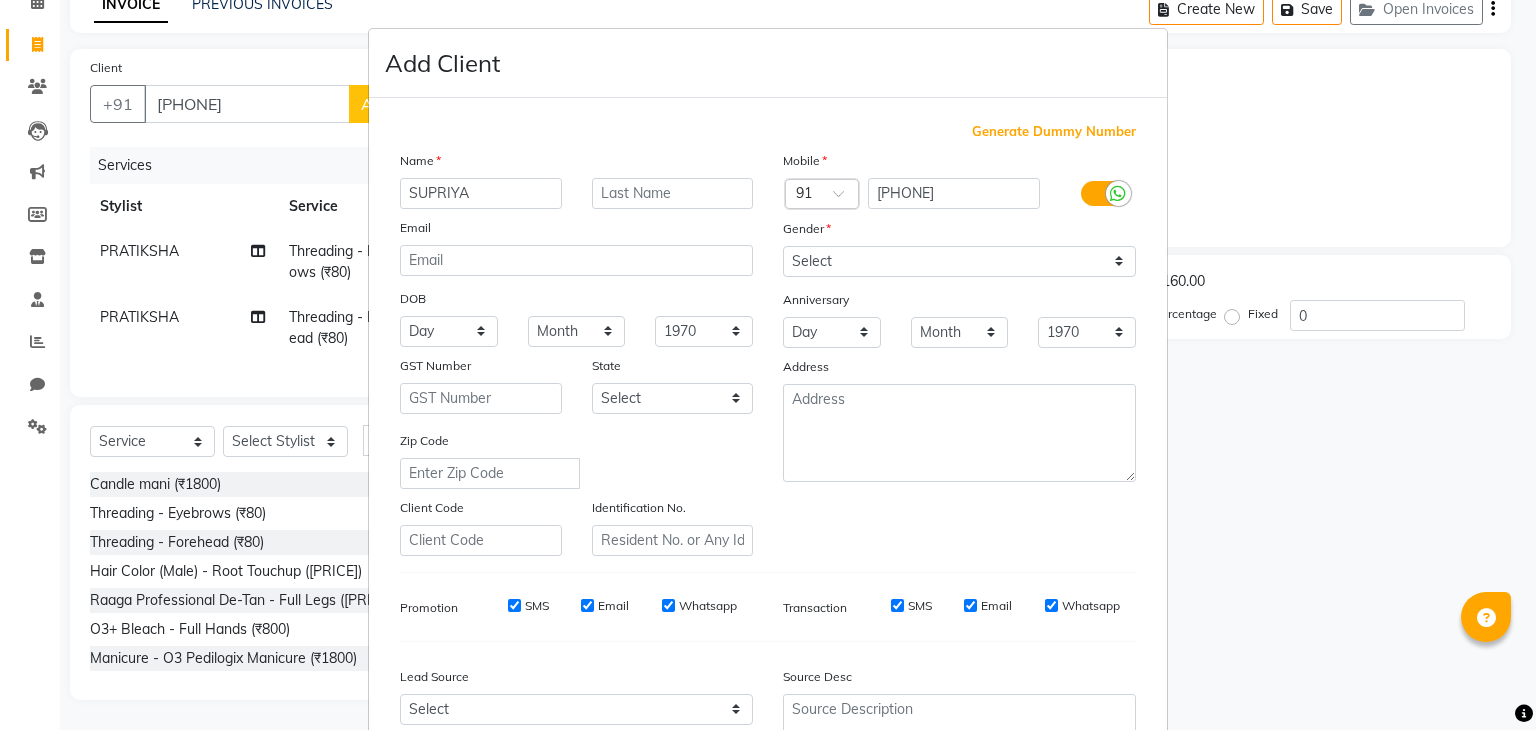 type on "SUPRIYA" 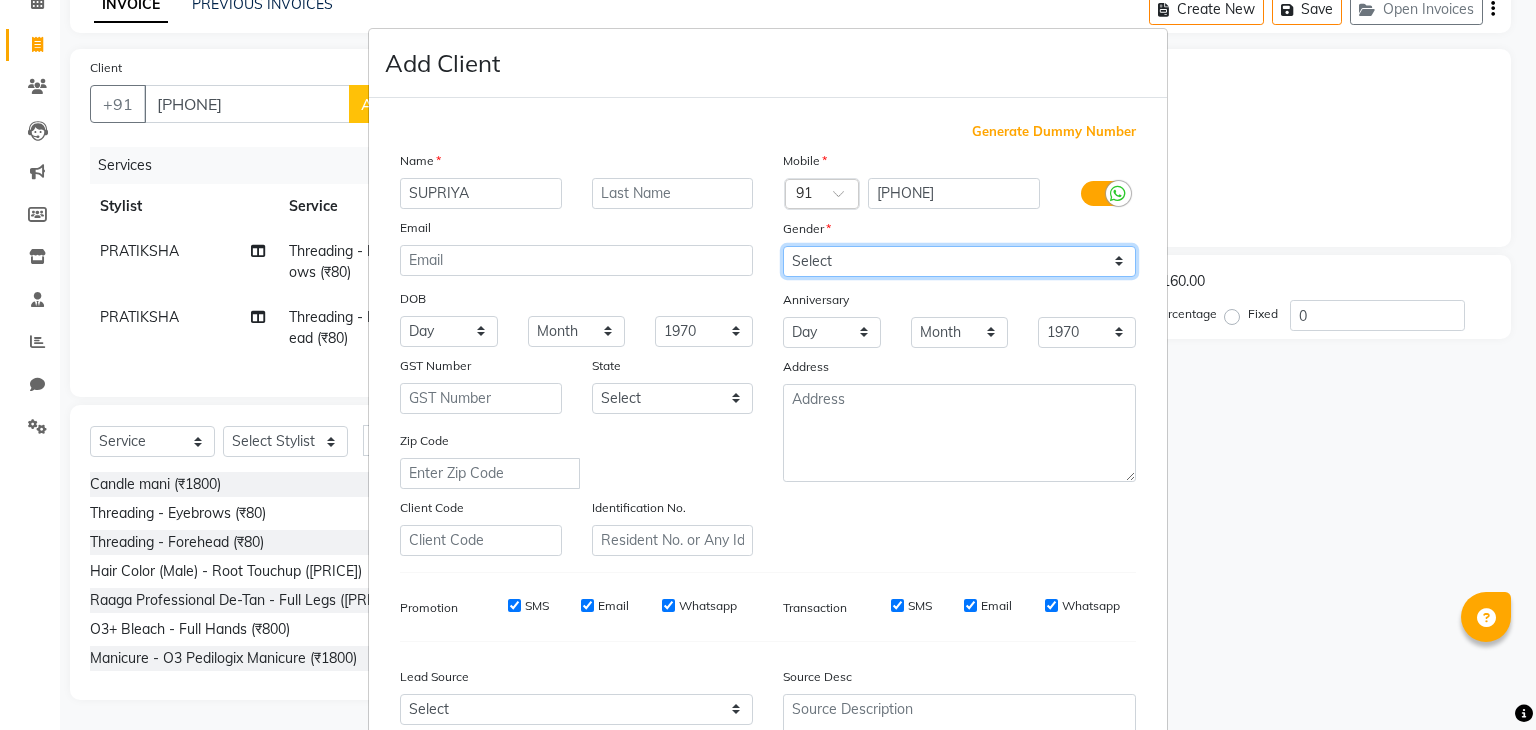 click on "Select Male Female Other Prefer Not To Say" at bounding box center [959, 261] 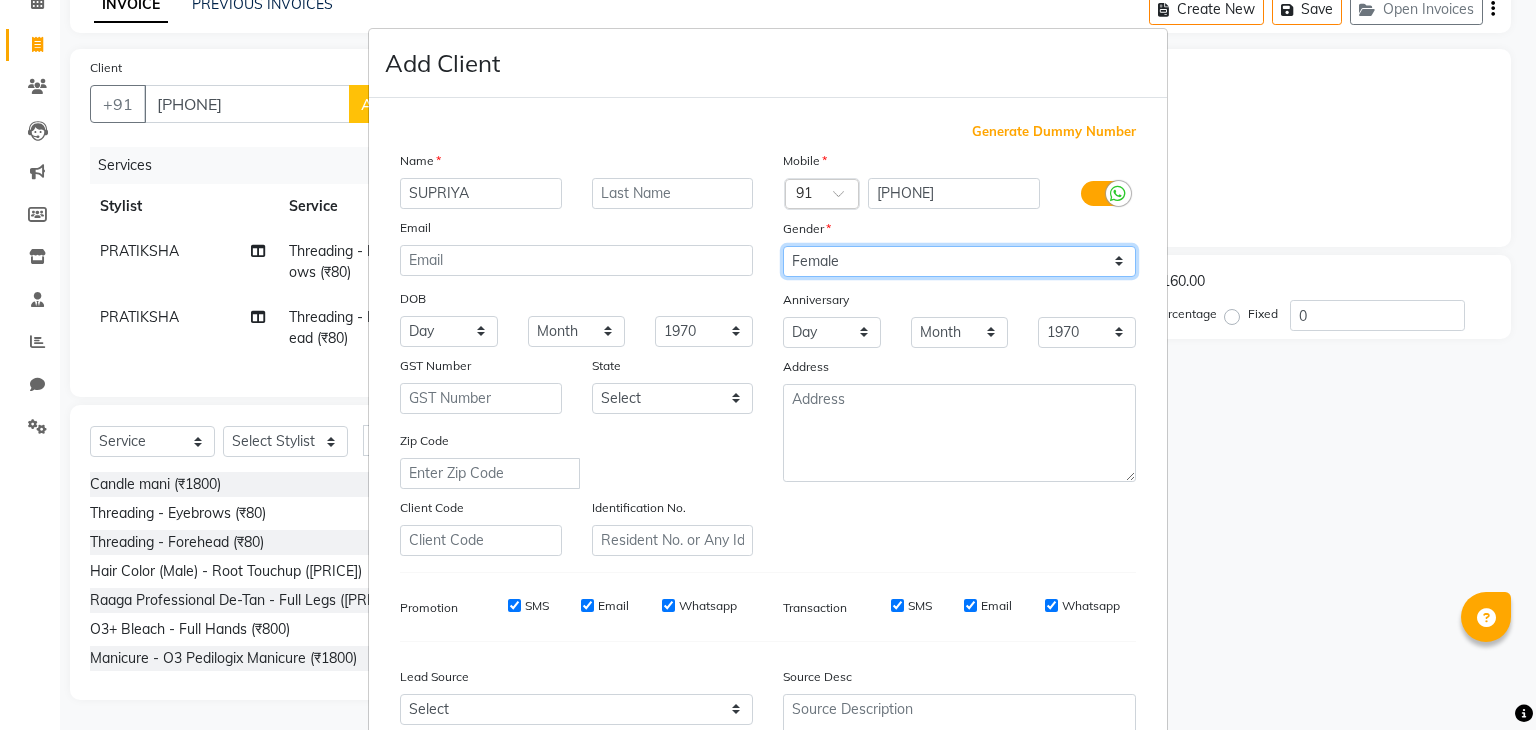click on "Select Male Female Other Prefer Not To Say" at bounding box center [959, 261] 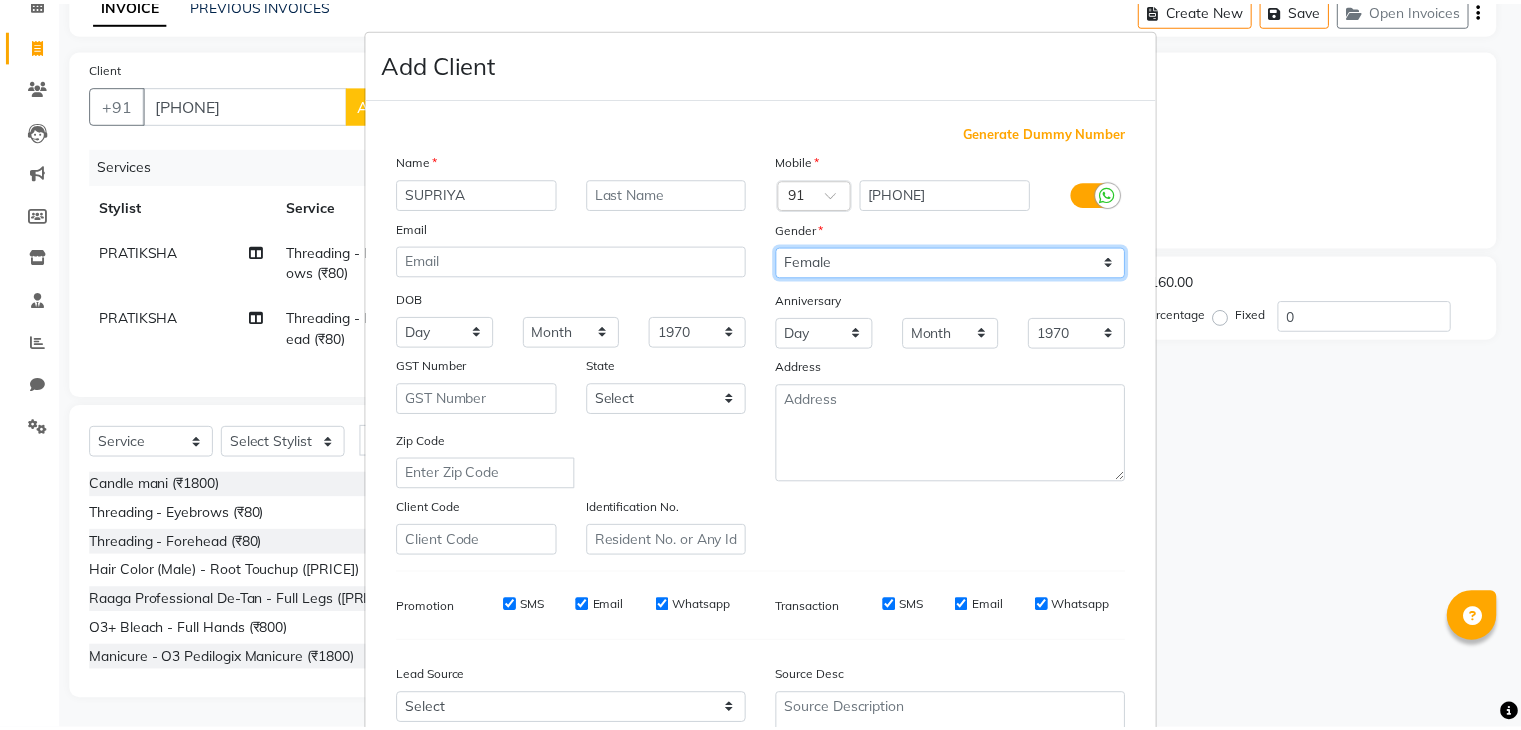 scroll, scrollTop: 203, scrollLeft: 0, axis: vertical 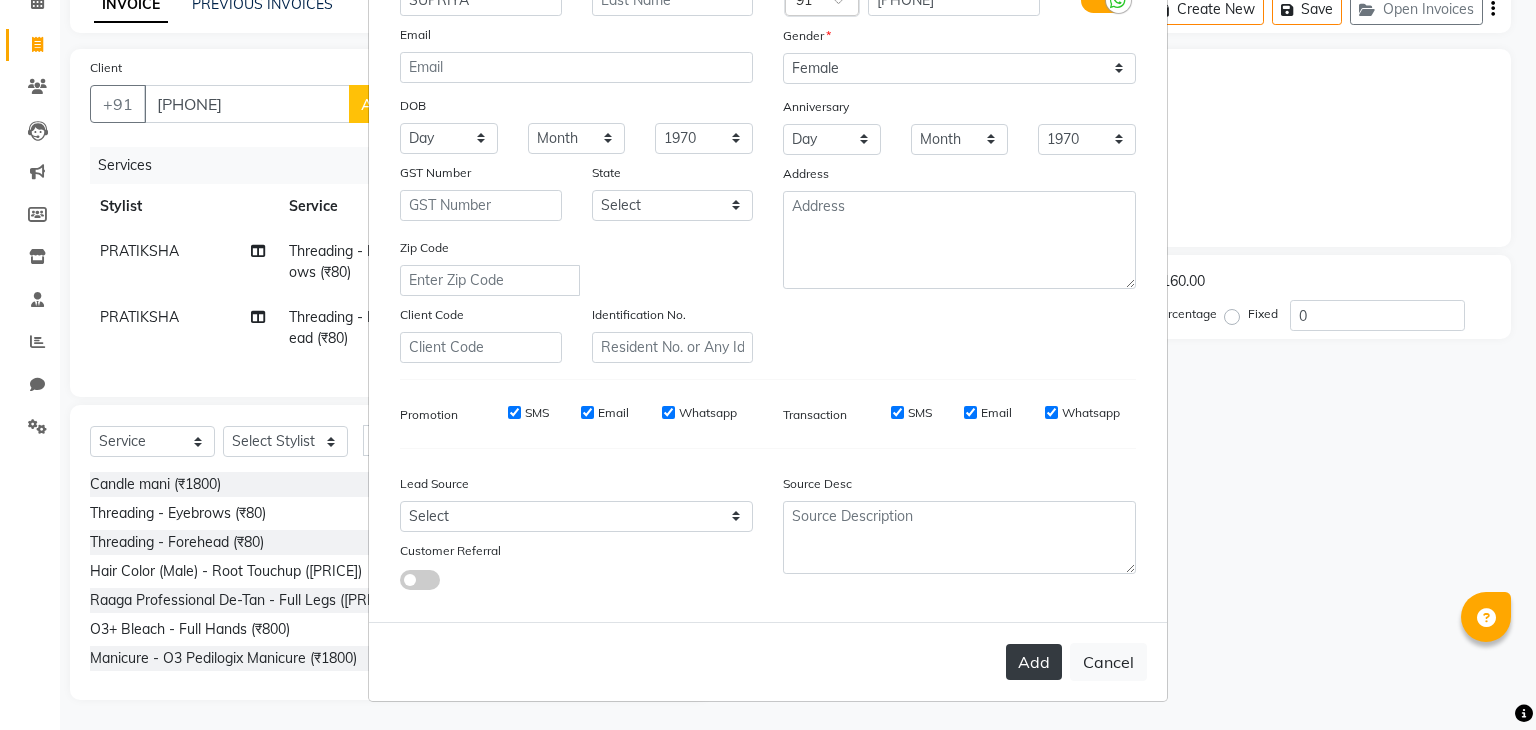 click on "Add" at bounding box center [1034, 662] 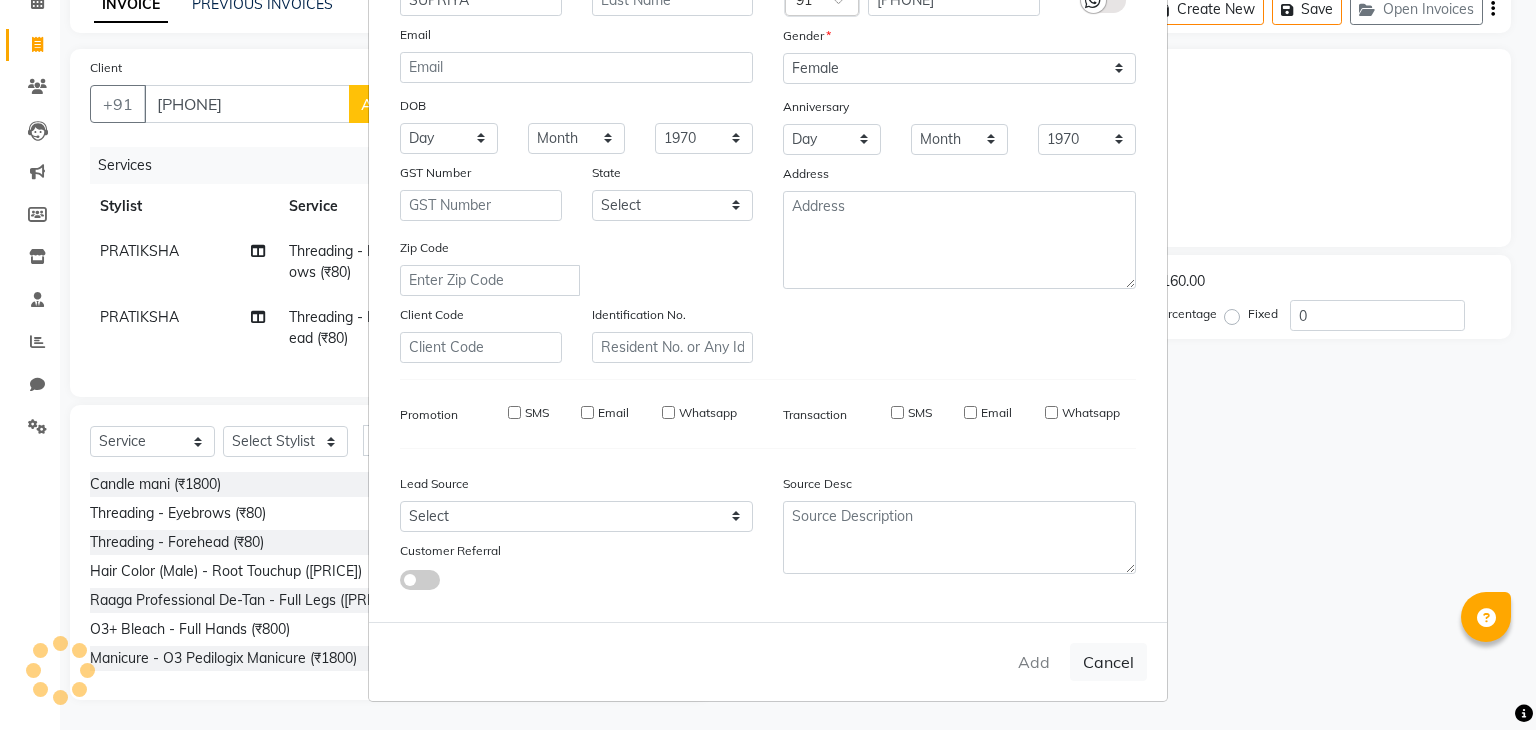 type 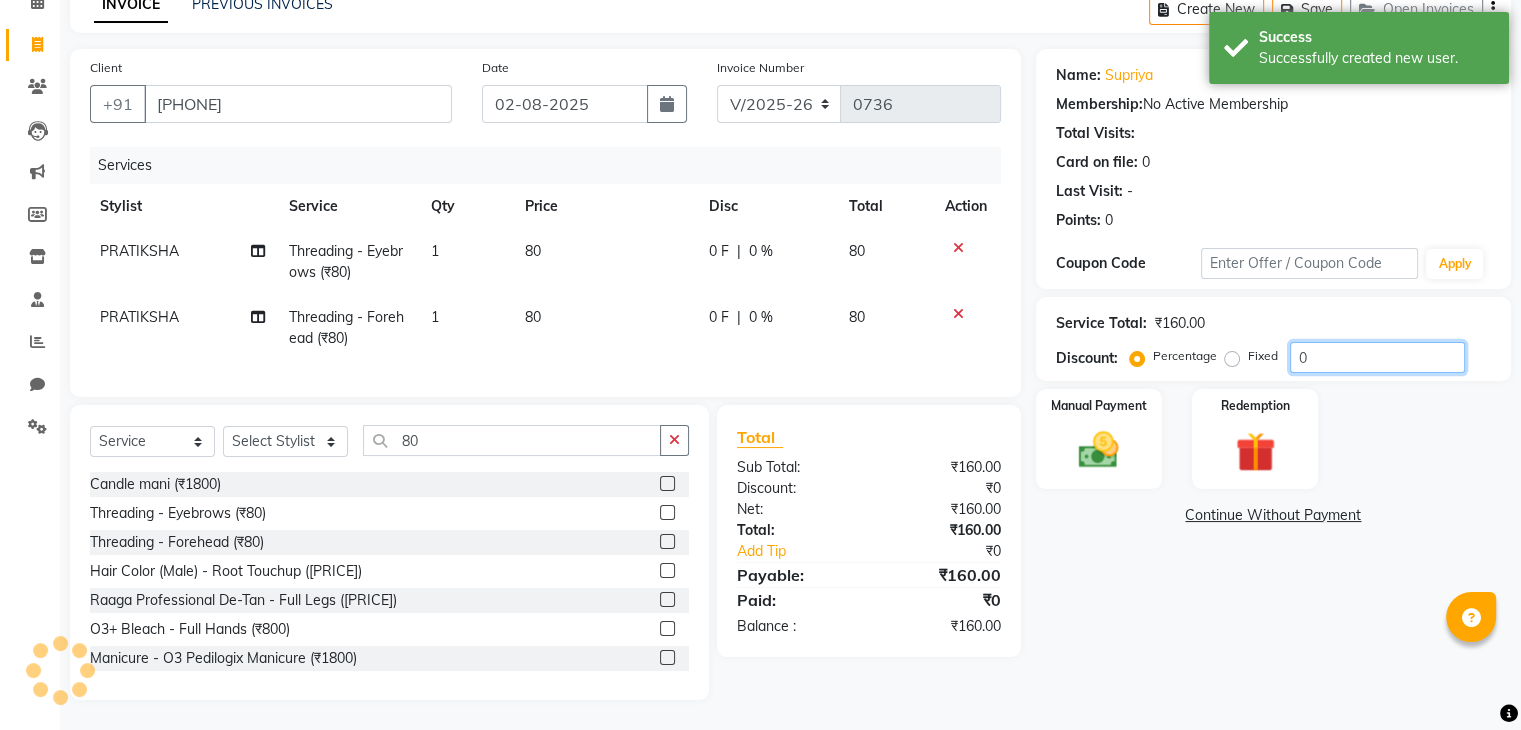 click on "0" 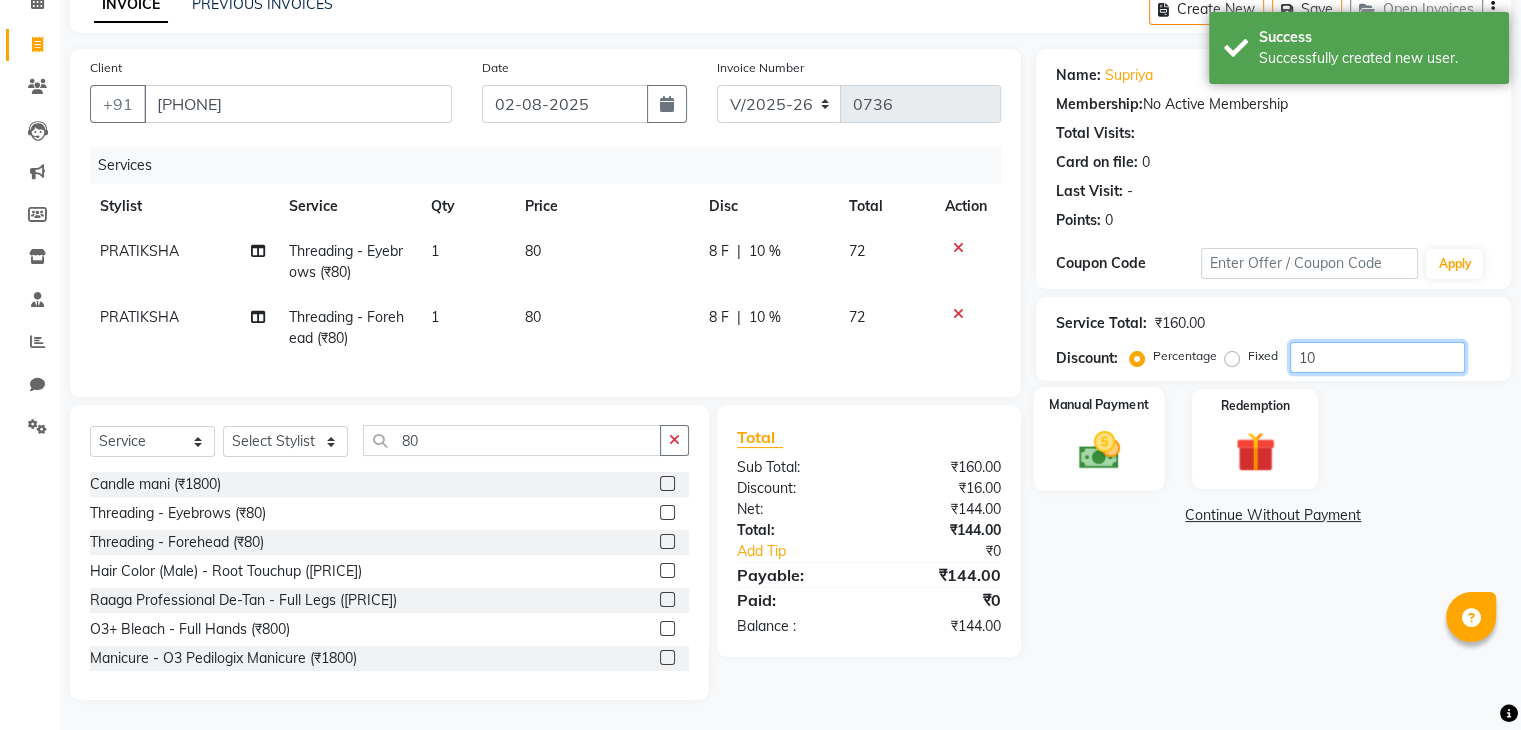 type on "10" 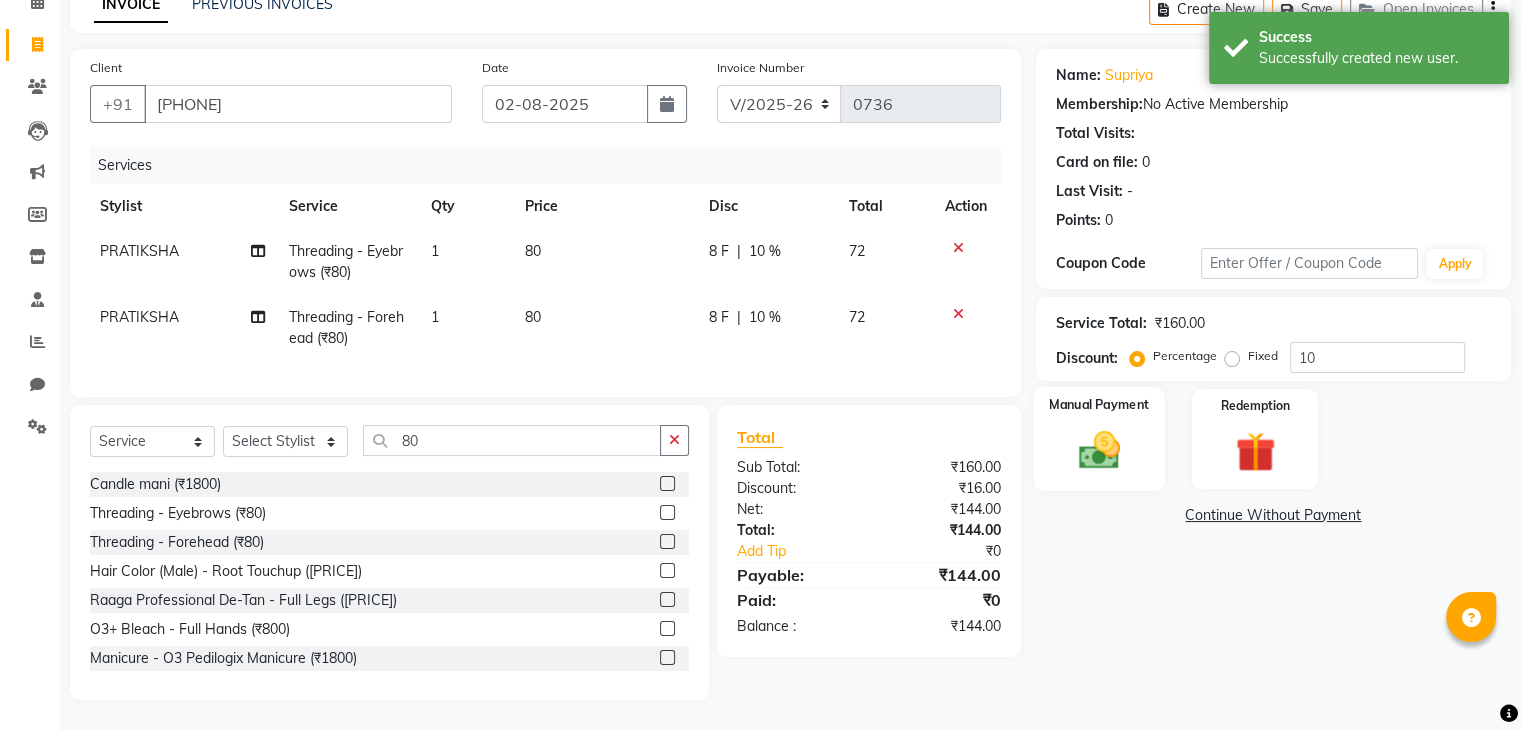 click 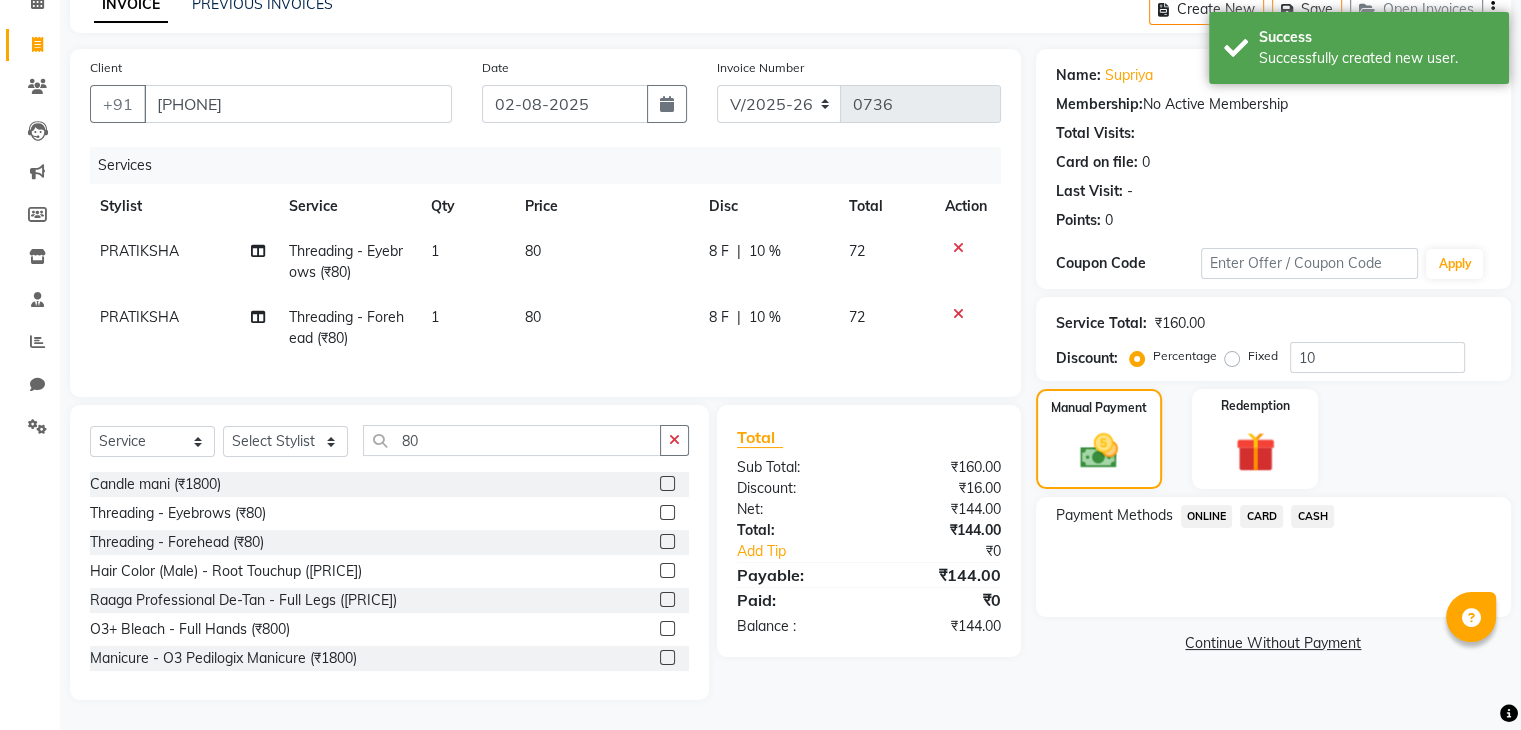 click on "ONLINE" 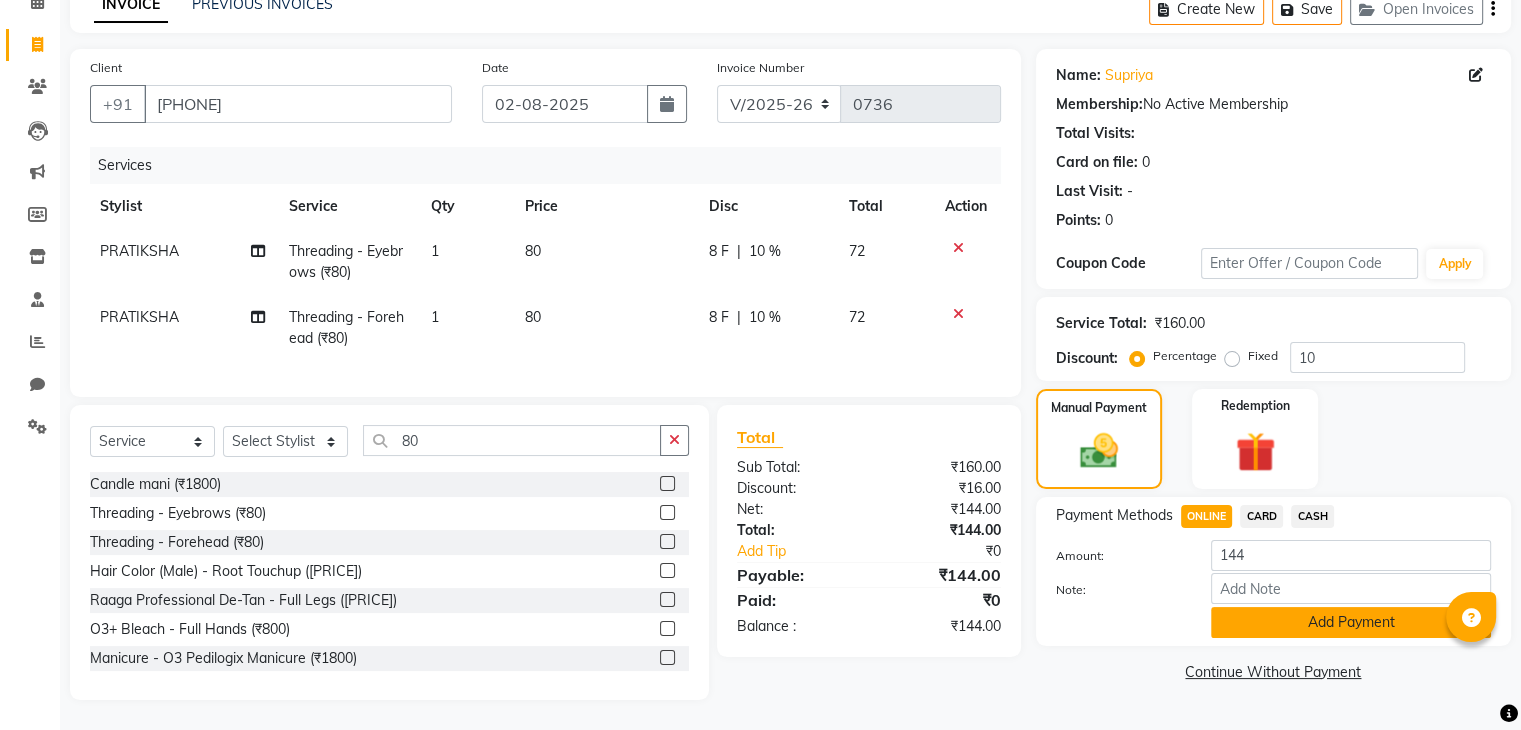click on "Add Payment" 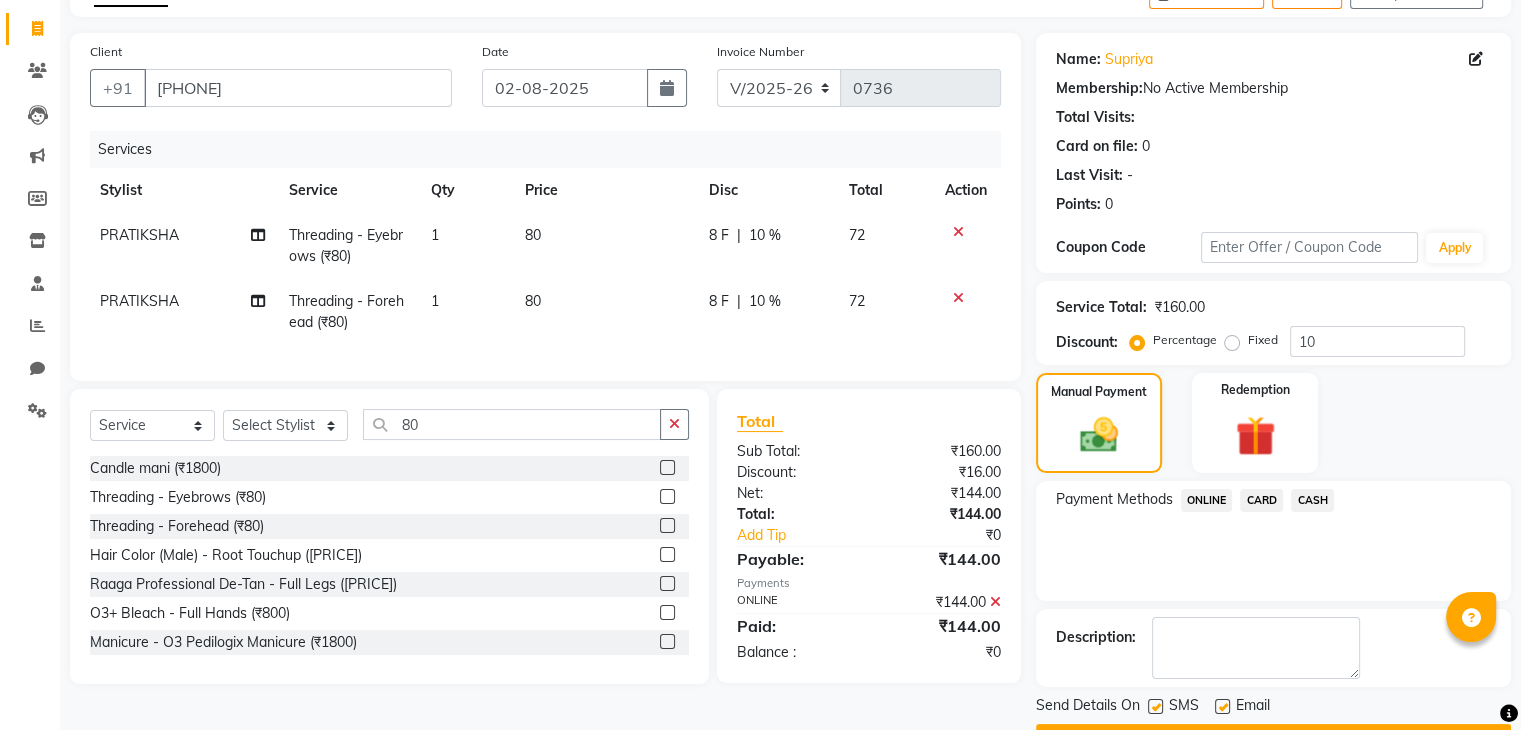 scroll, scrollTop: 171, scrollLeft: 0, axis: vertical 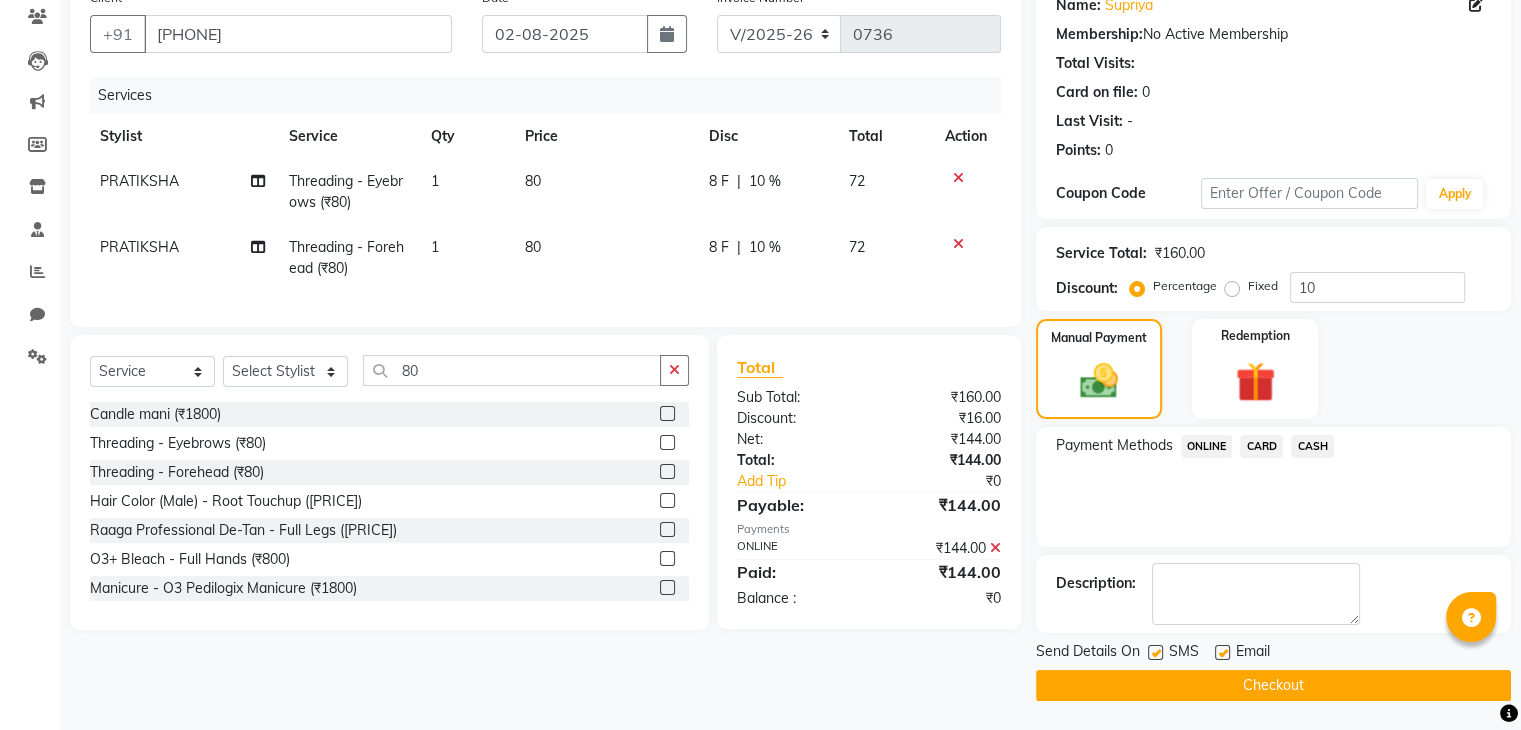 click on "Checkout" 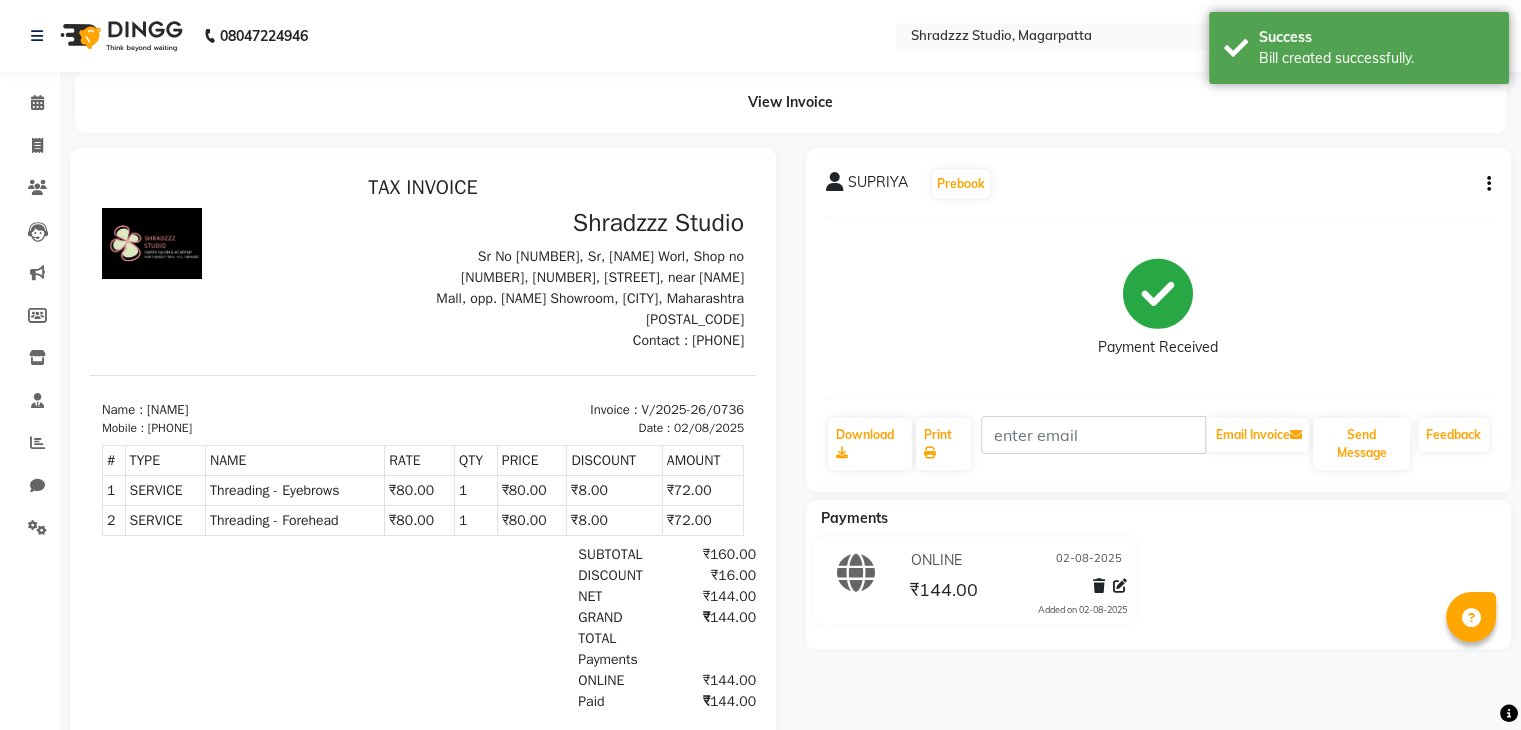 scroll, scrollTop: 0, scrollLeft: 0, axis: both 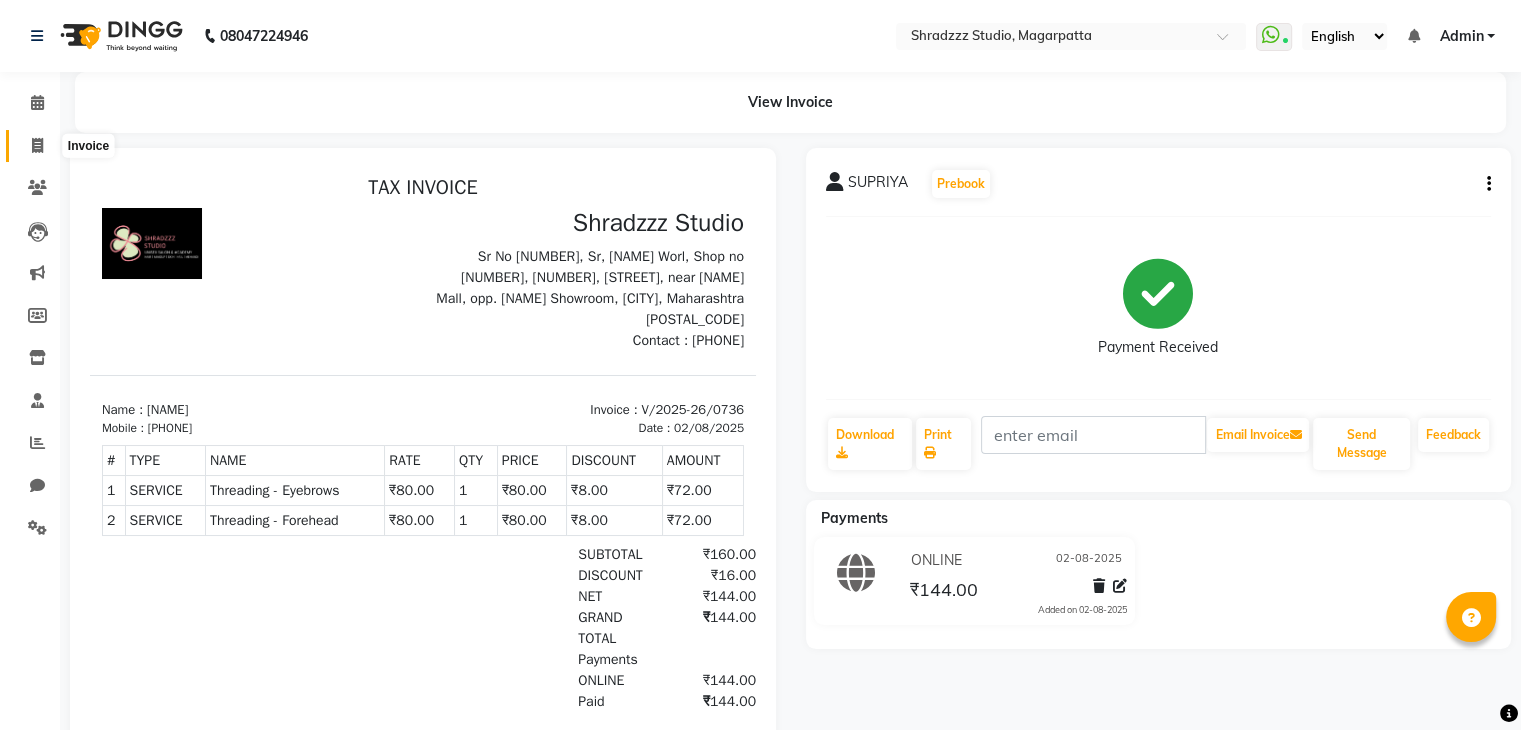 click 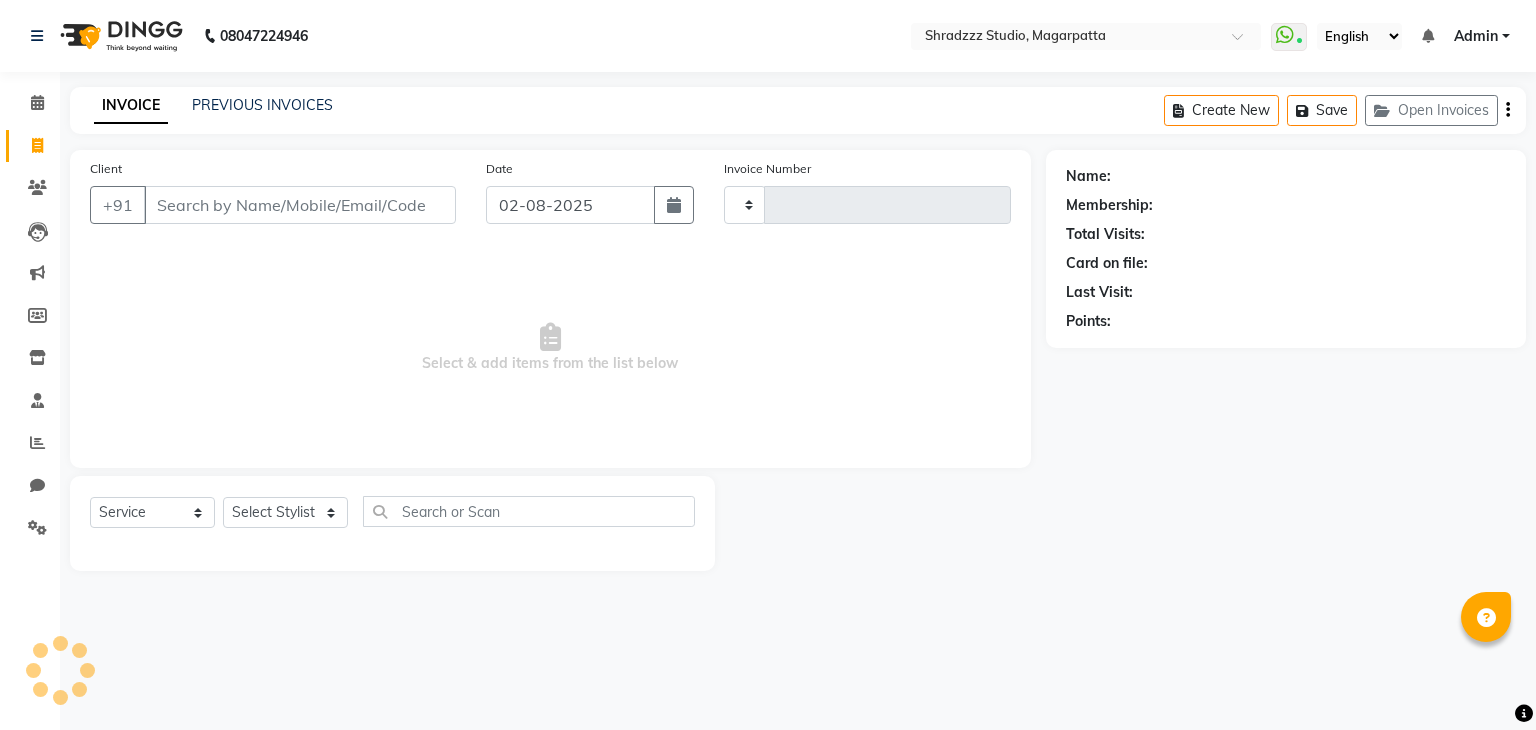 type on "0737" 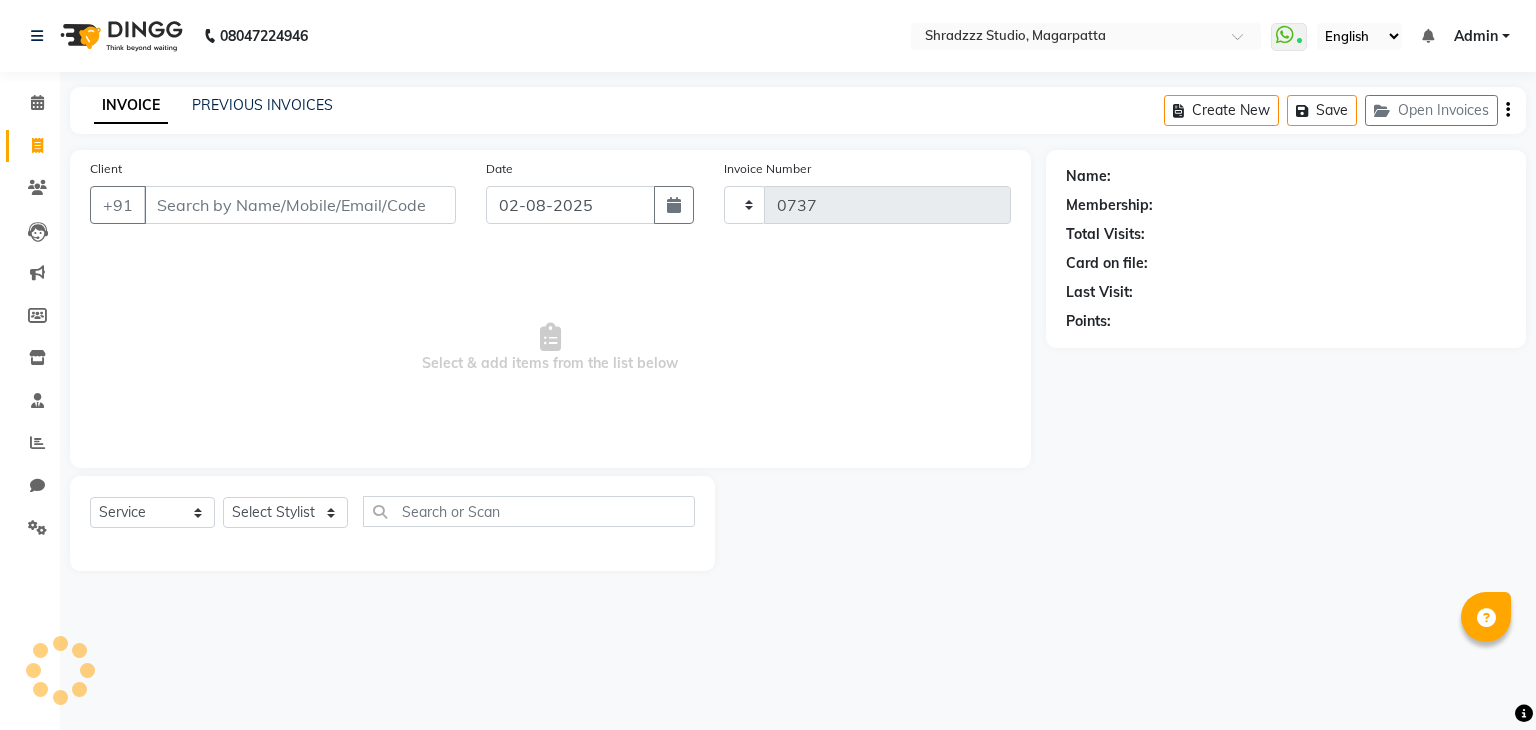 select on "4544" 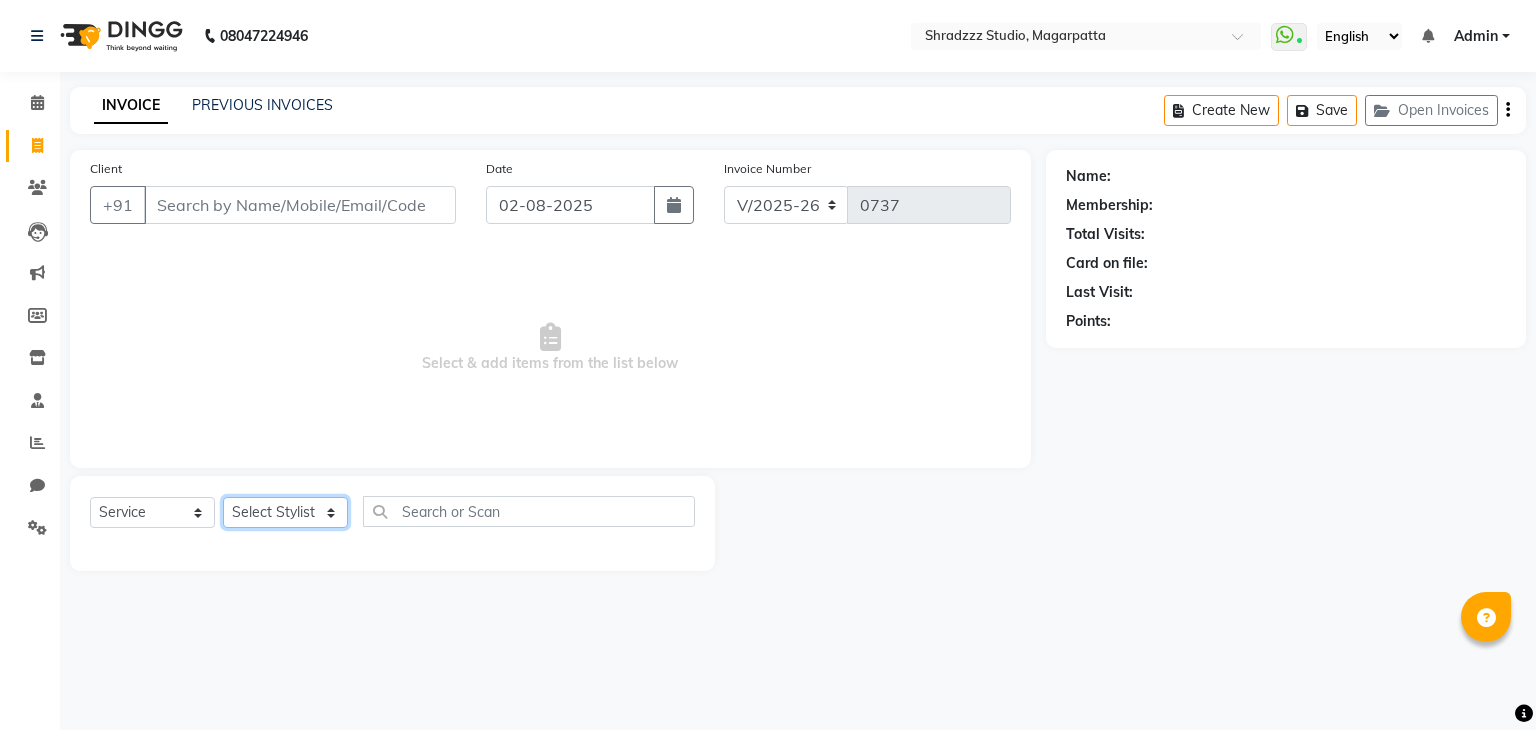 click on "Select Stylist [NAME]   [NAME] [NAME] Manager [NAME]   [NAME]   [NAME] [NAME] [NAME]" 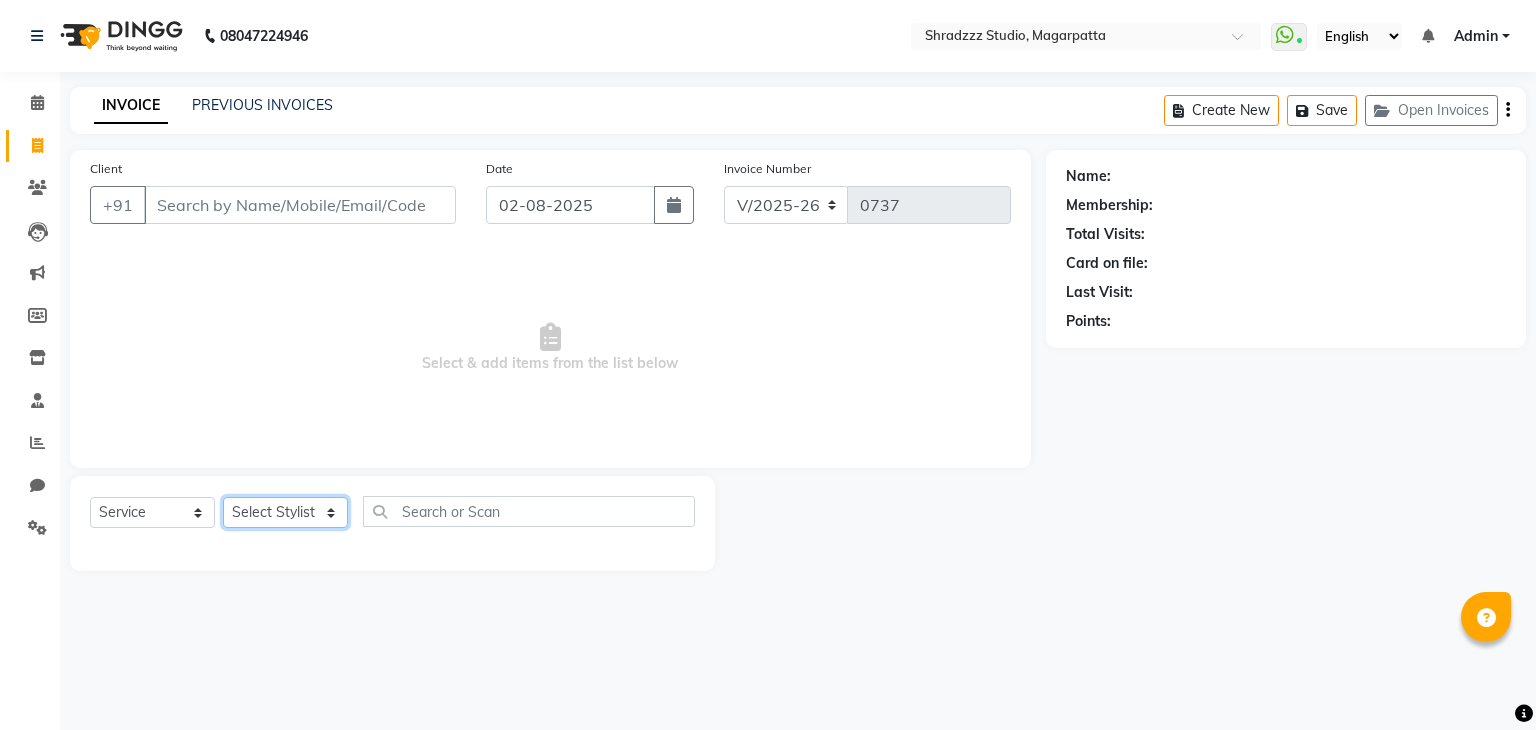 select on "26212" 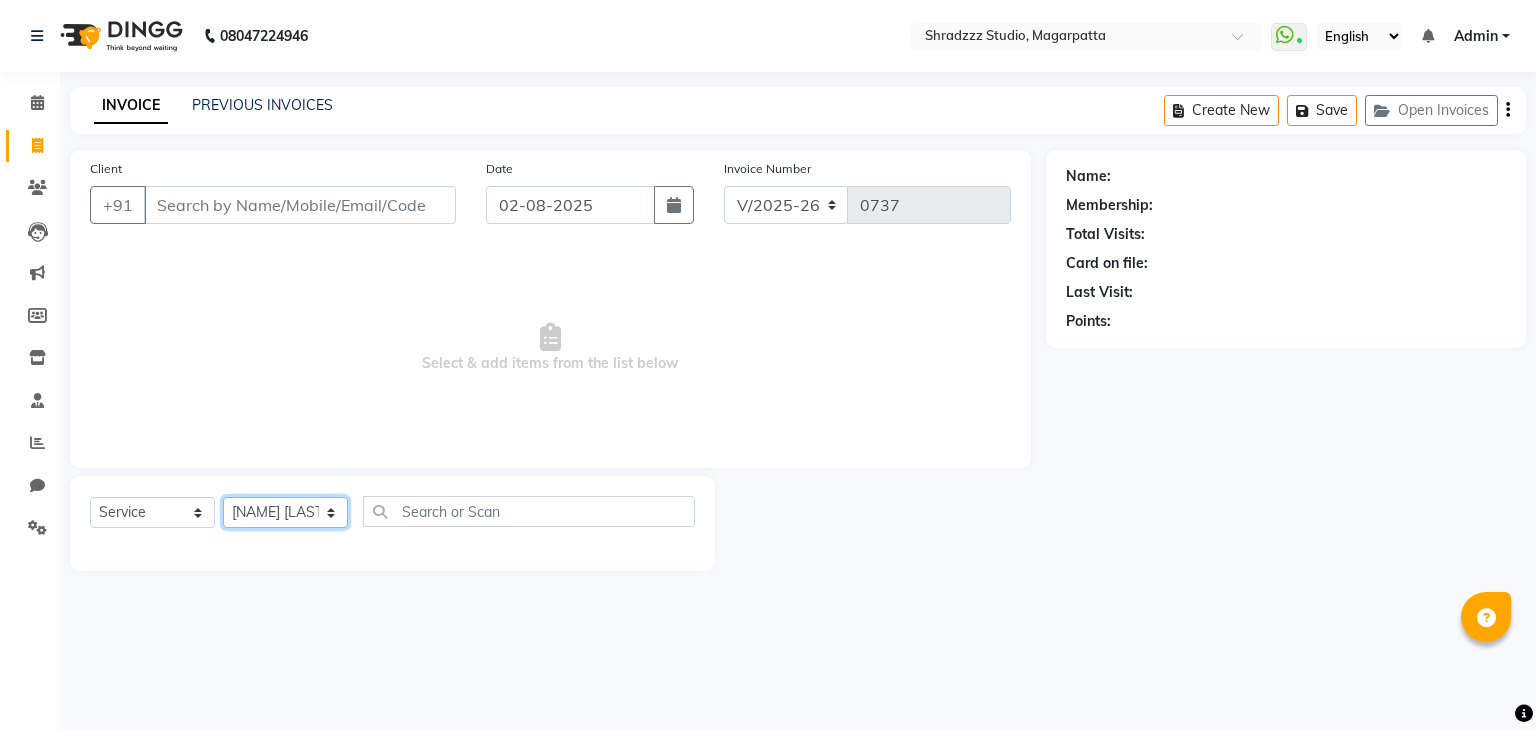 click on "Select Stylist [NAME]   [NAME] [NAME] Manager [NAME]   [NAME]   [NAME] [NAME] [NAME]" 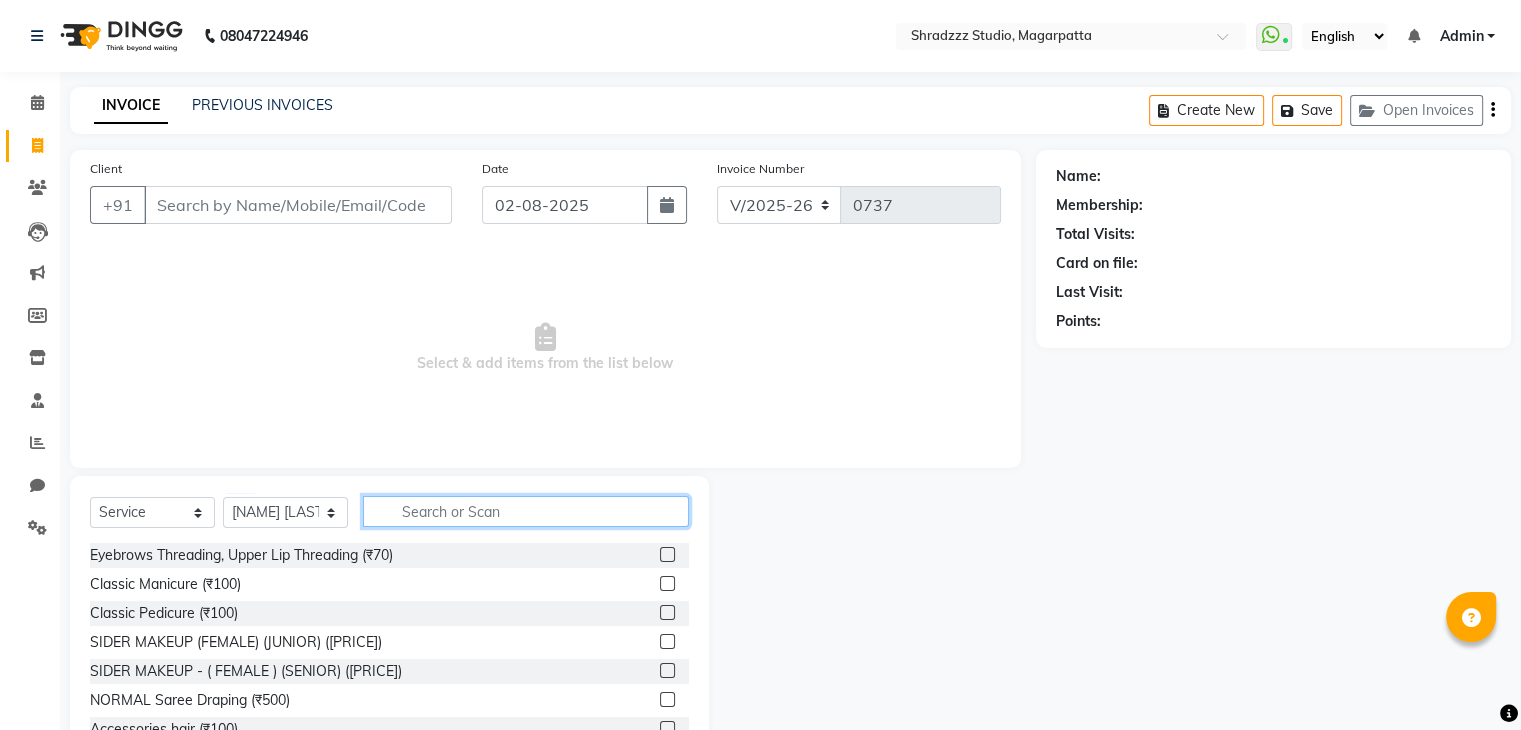 click 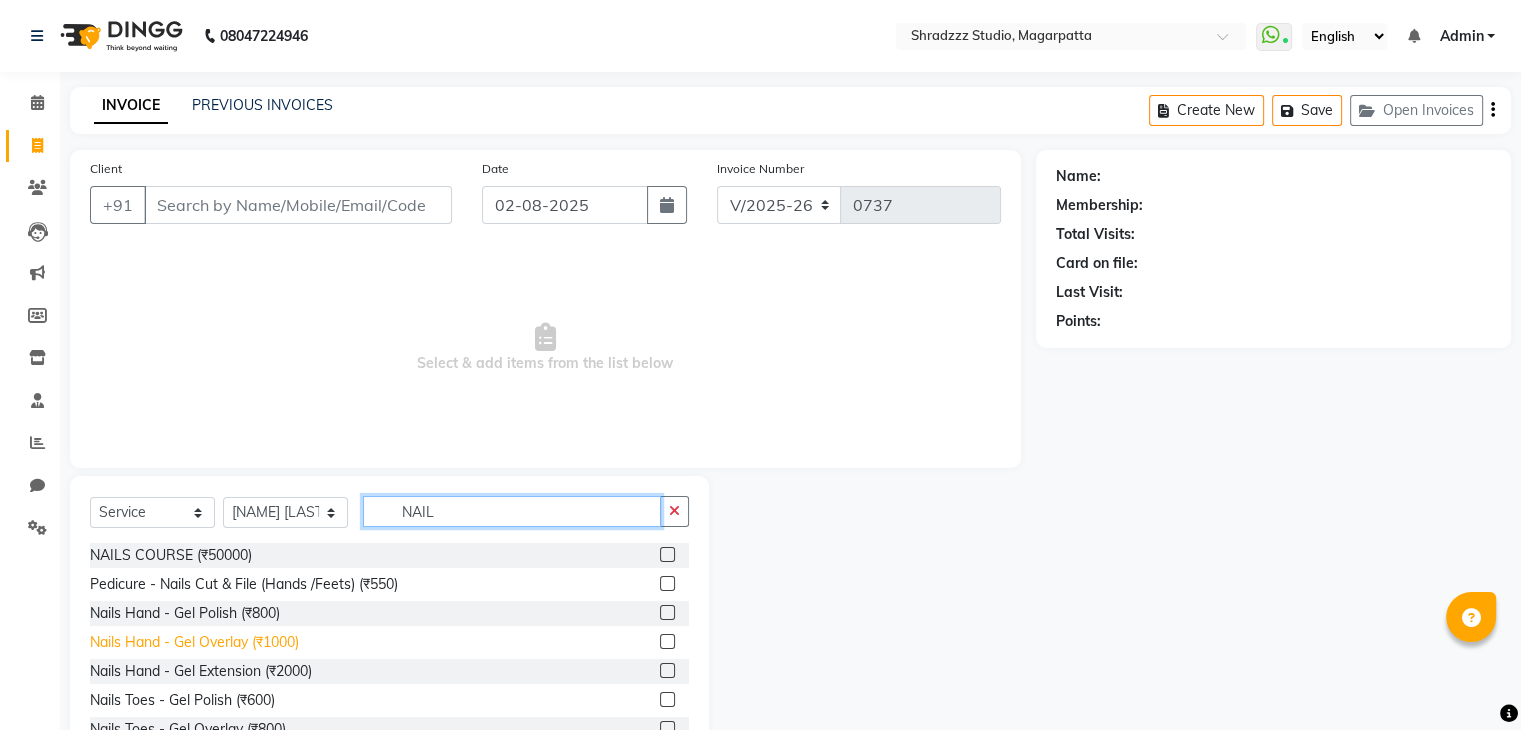 type on "NAIL" 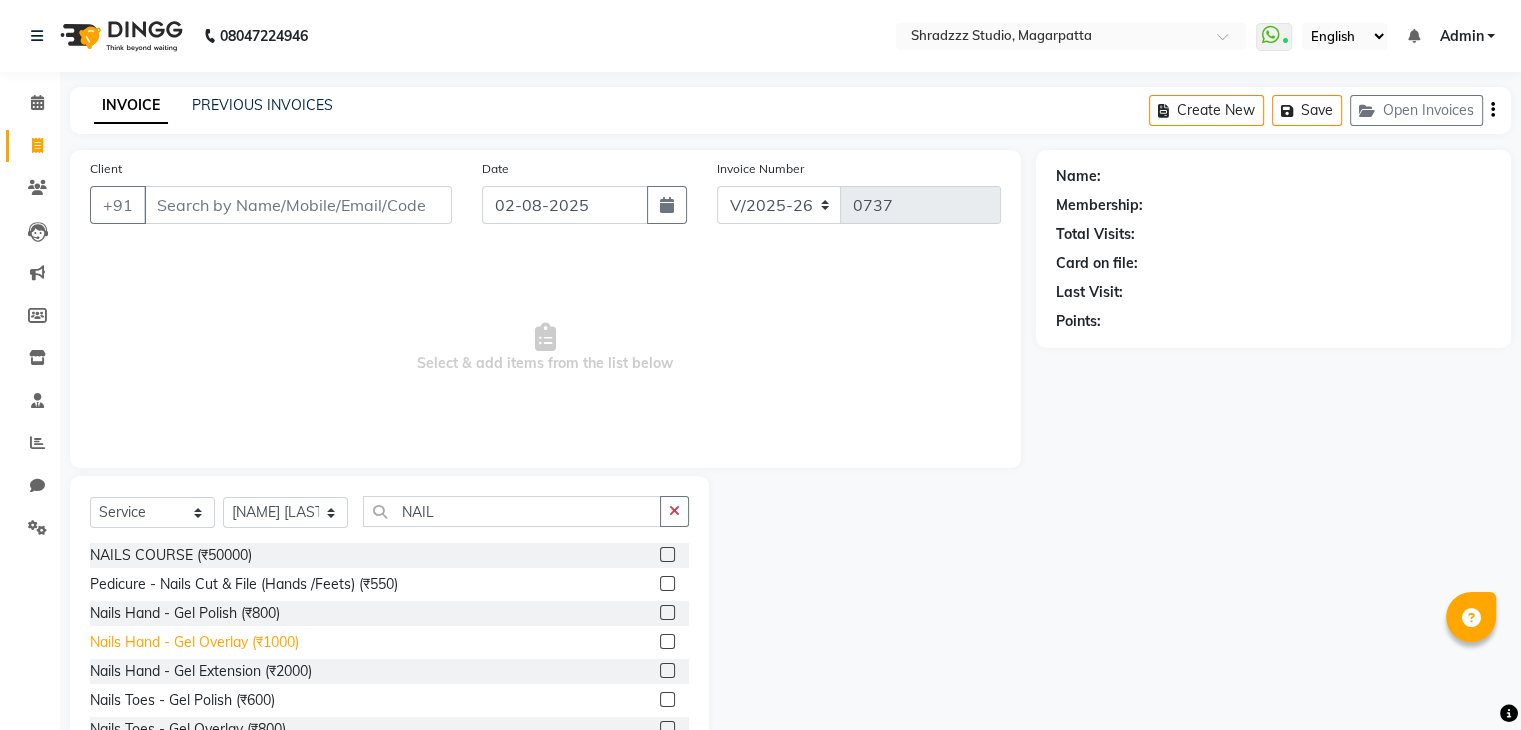 click on "Nails Hand - Gel Overlay (₹1000)" 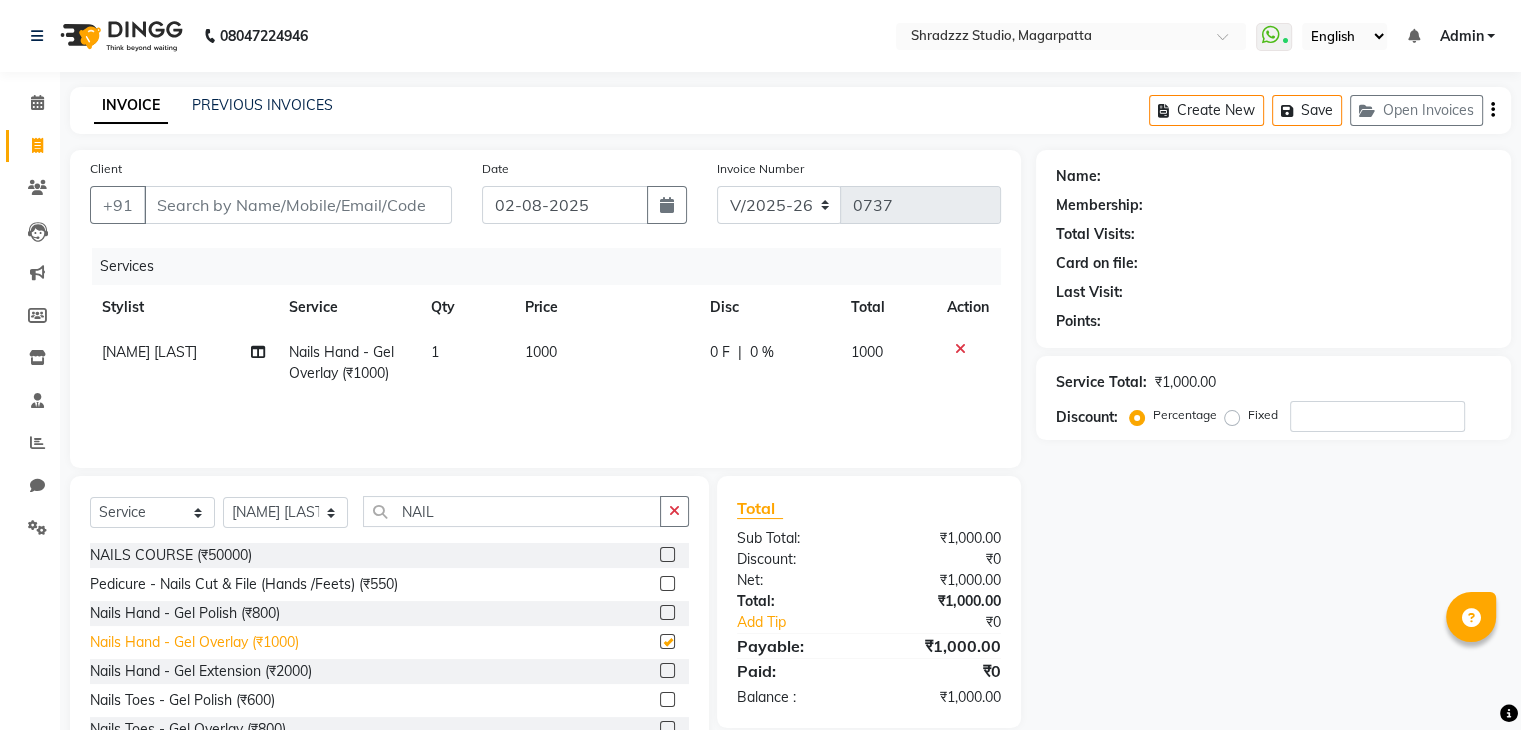 checkbox on "false" 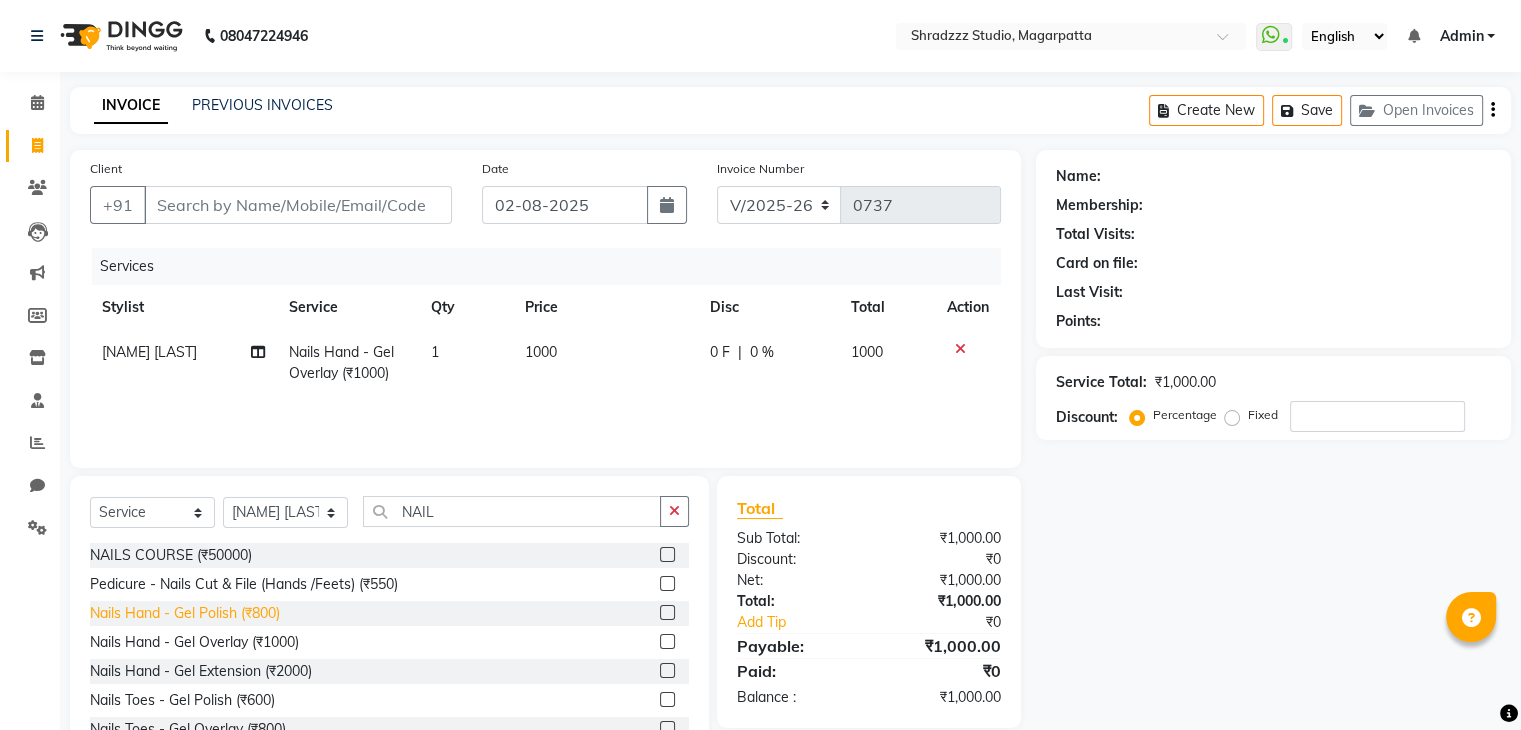 click on "Nails Hand - Gel Polish (₹800)" 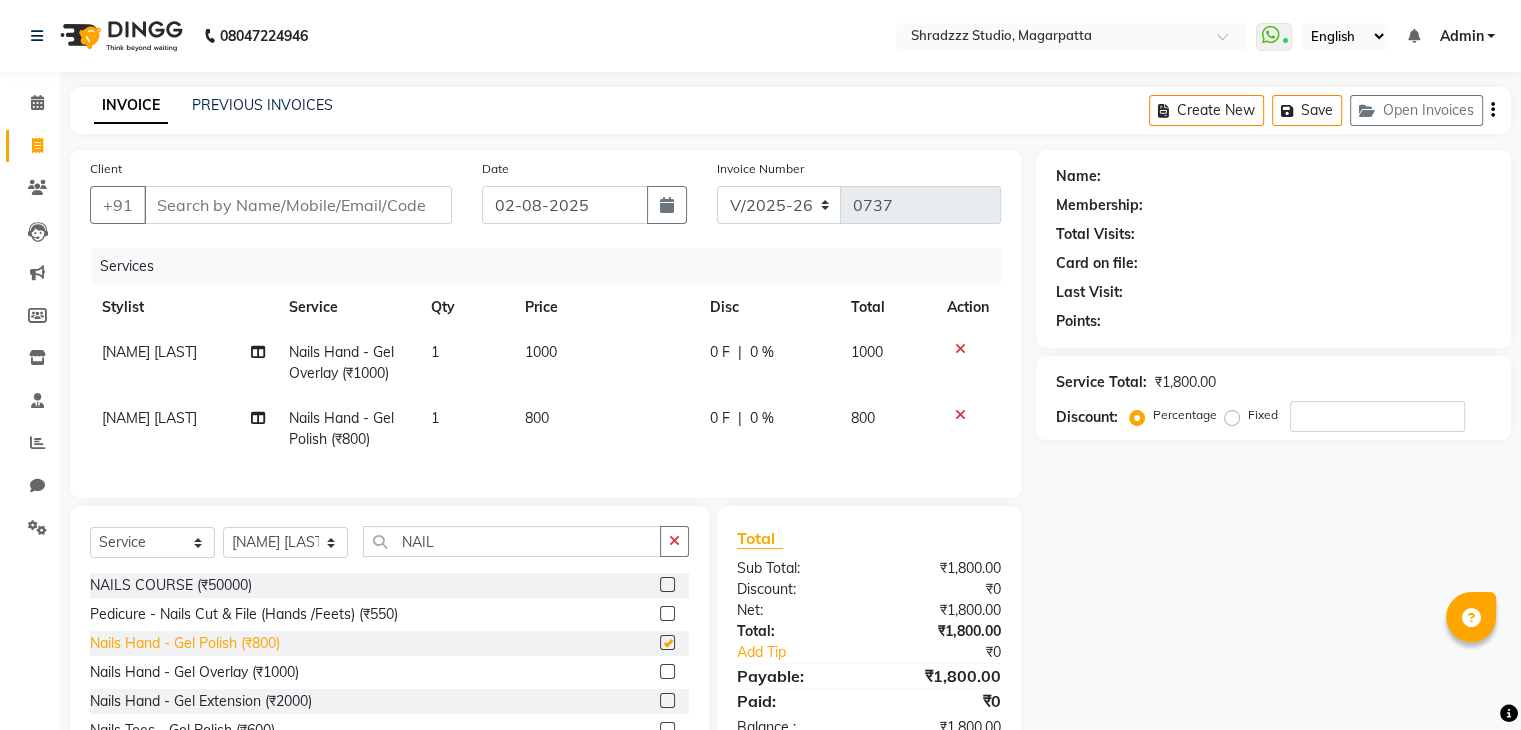 checkbox on "false" 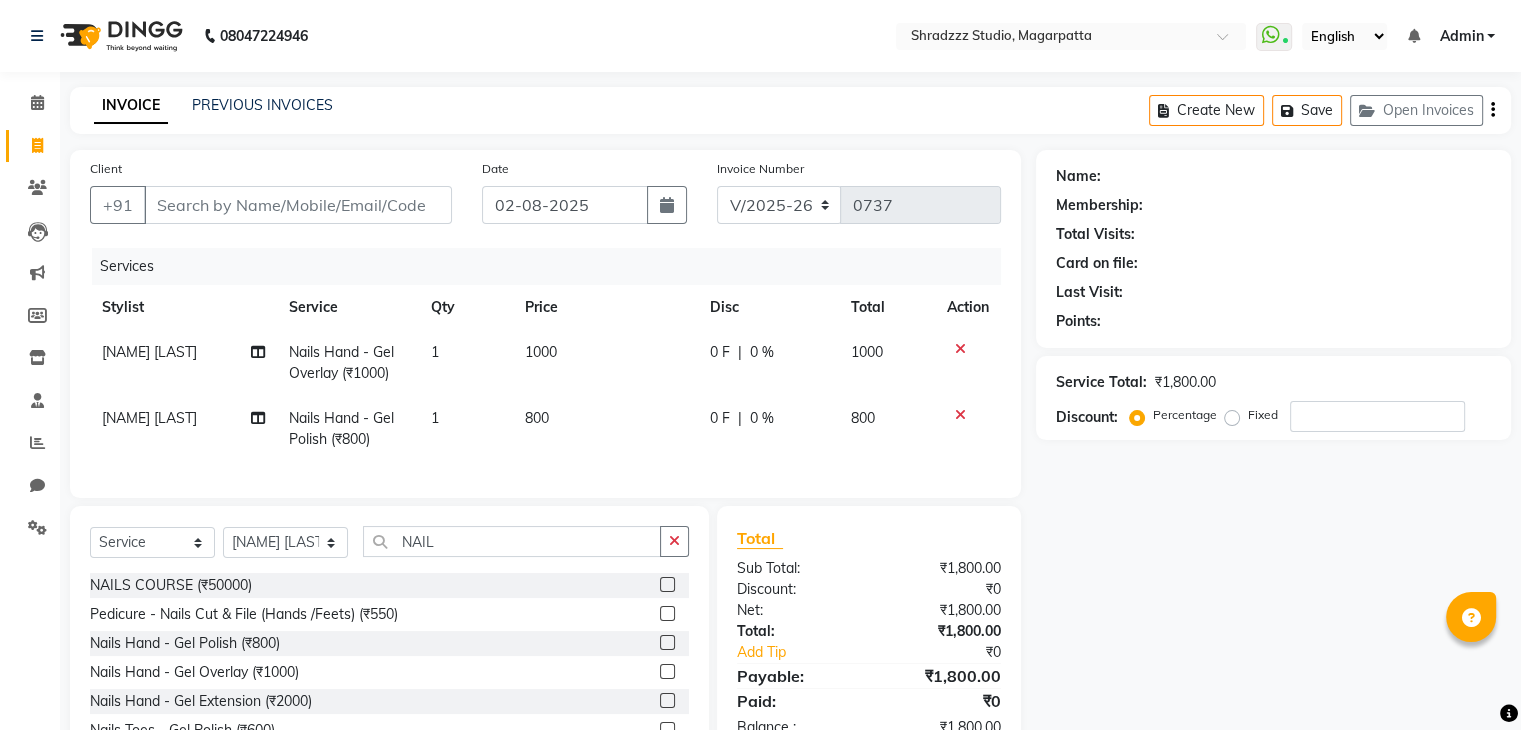 click on "800" 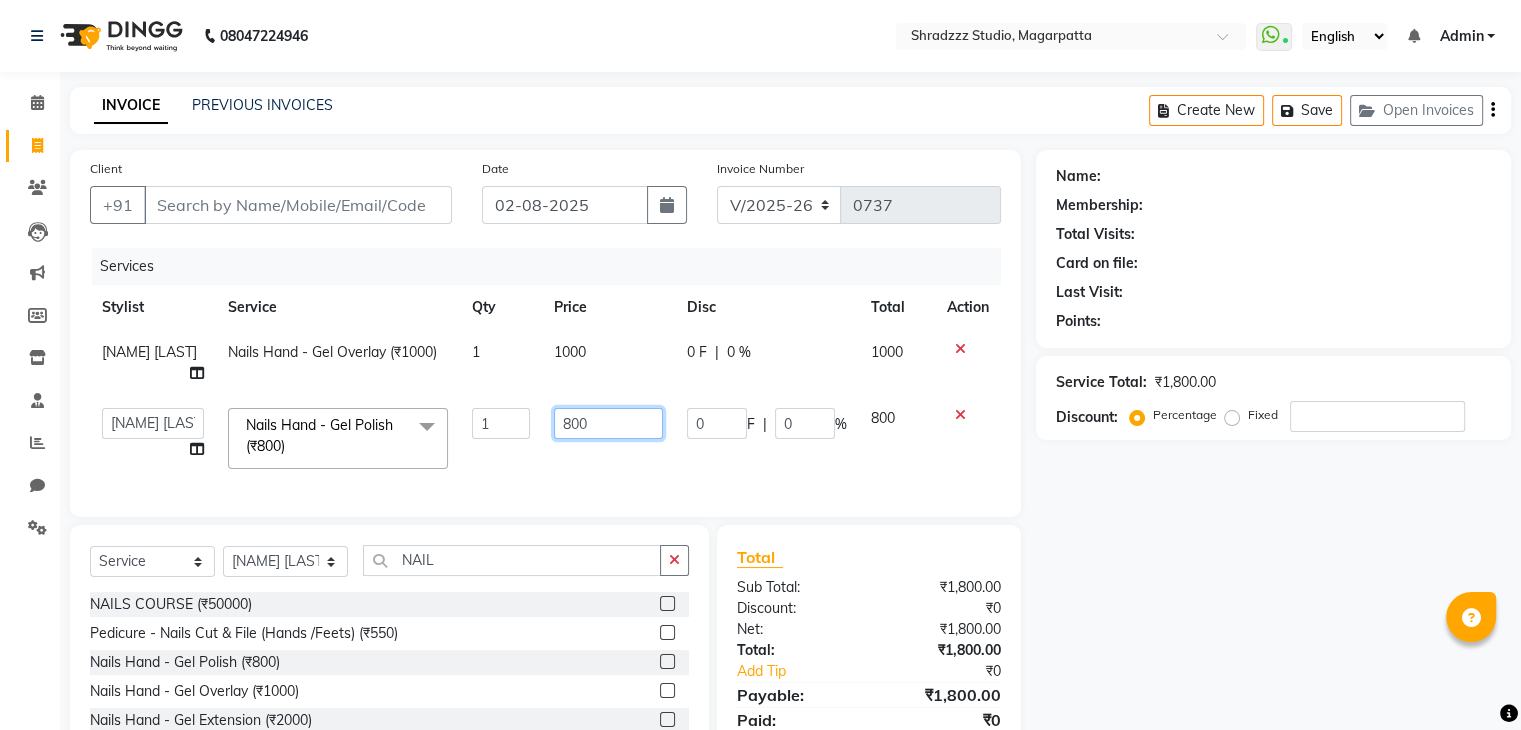 click on "800" 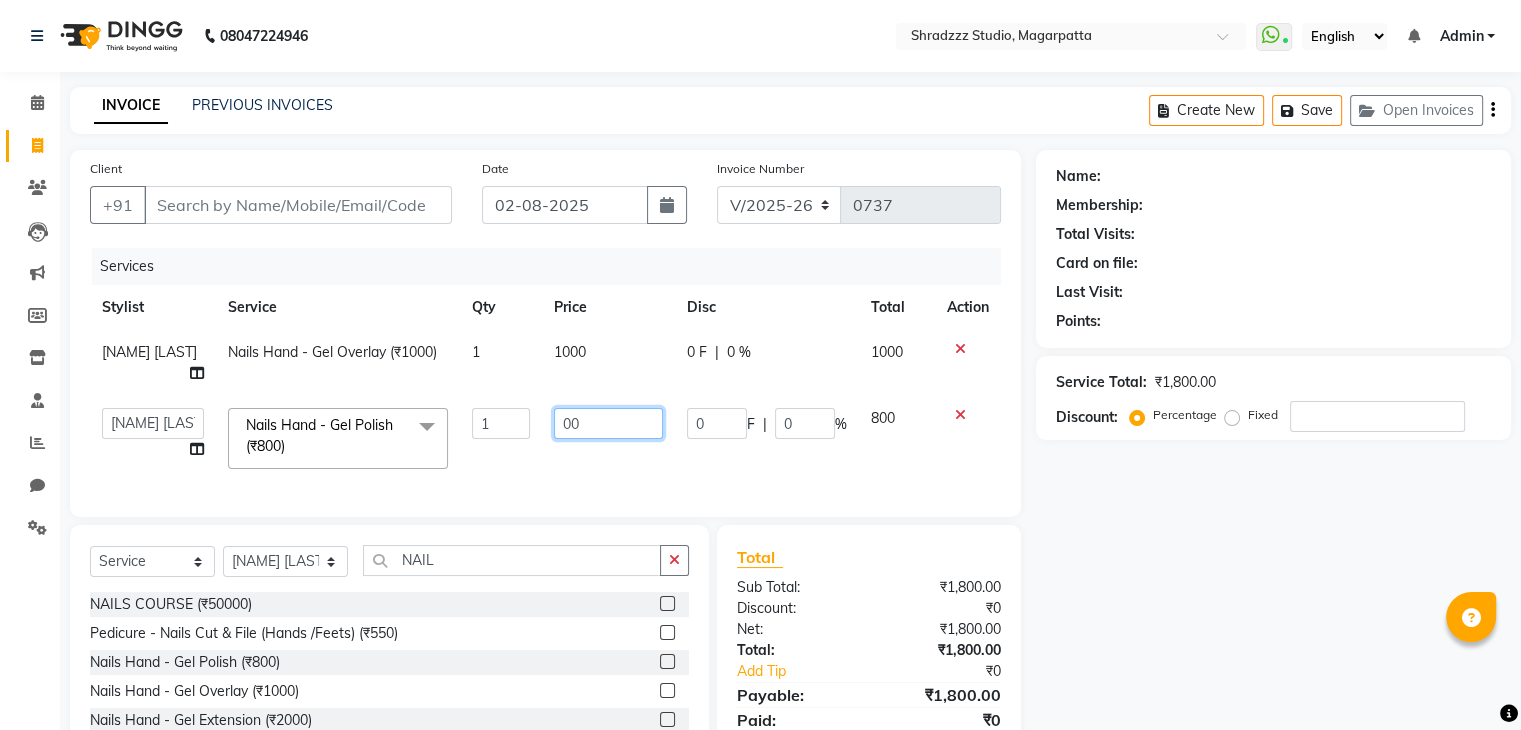 type on "700" 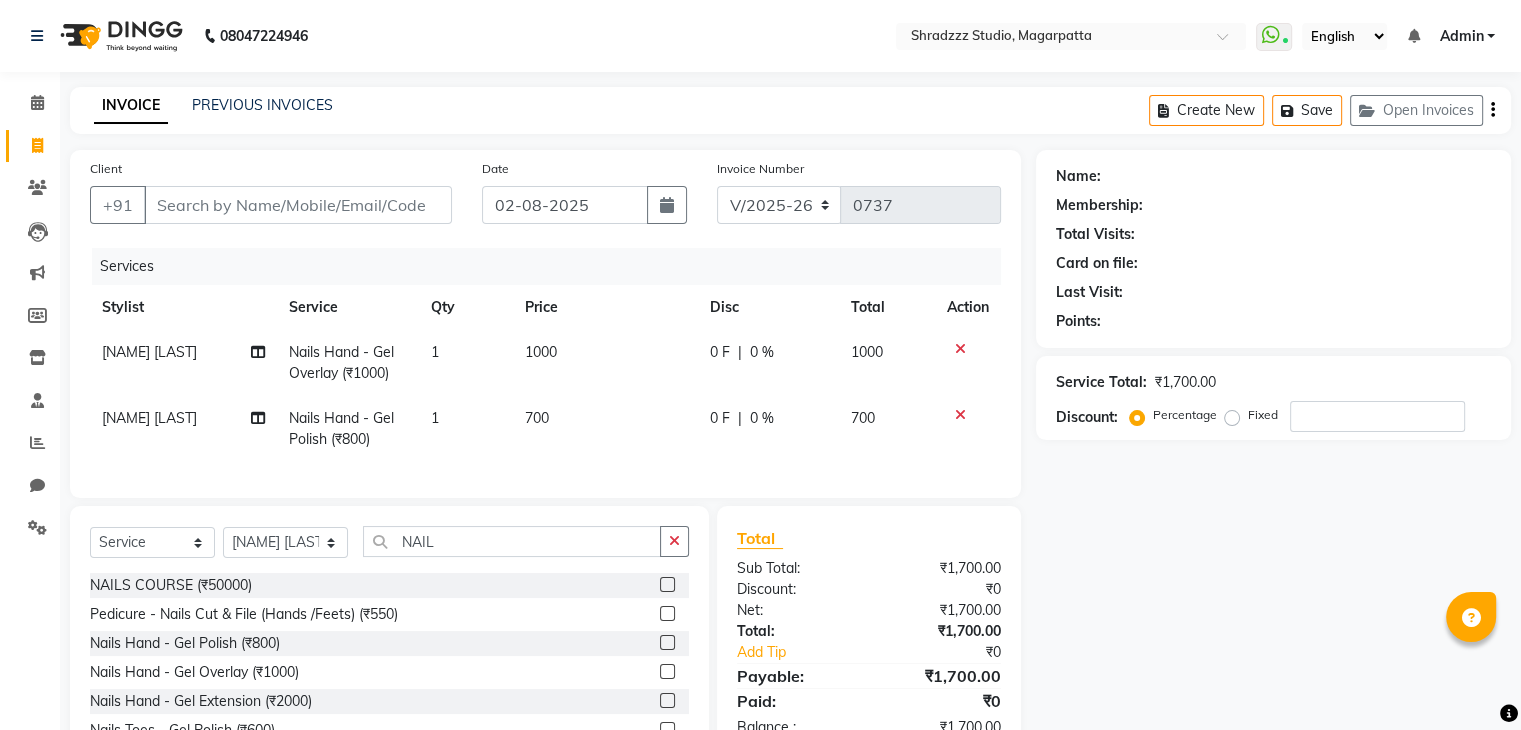 click on "Name: Membership: Total Visits: Card on file: Last Visit:  Points:  Service Total:  ₹1,700.00  Discount:  Percentage   Fixed" 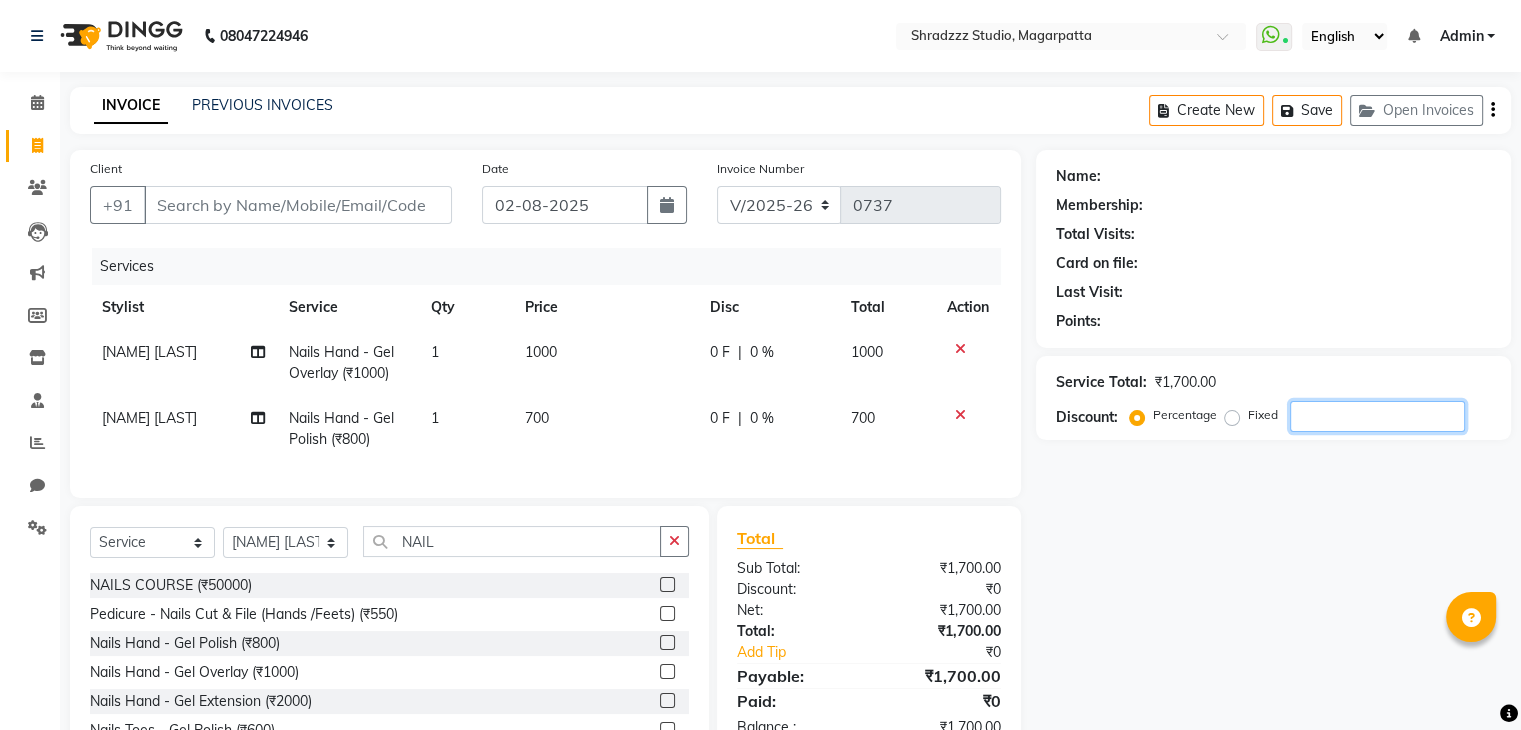 click 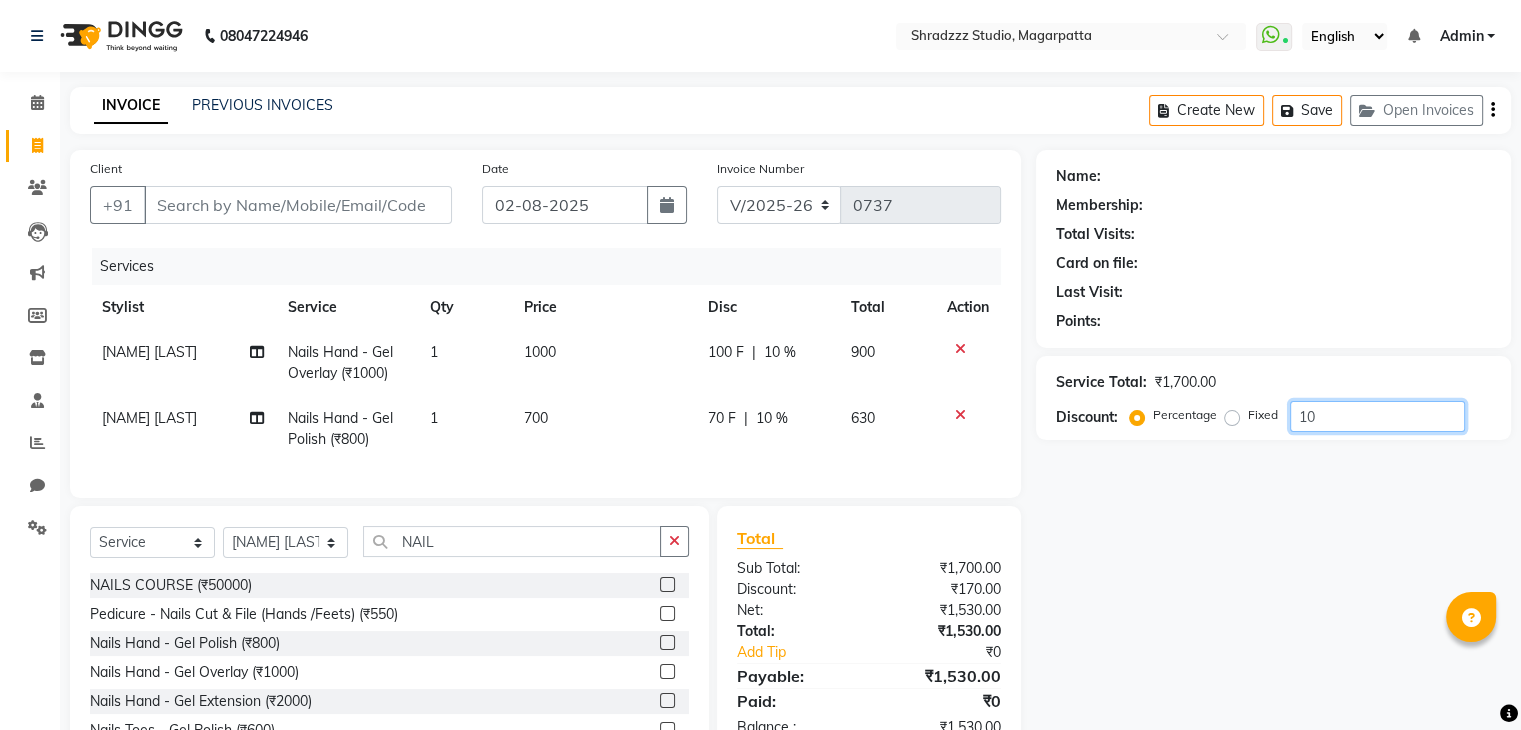 type on "10" 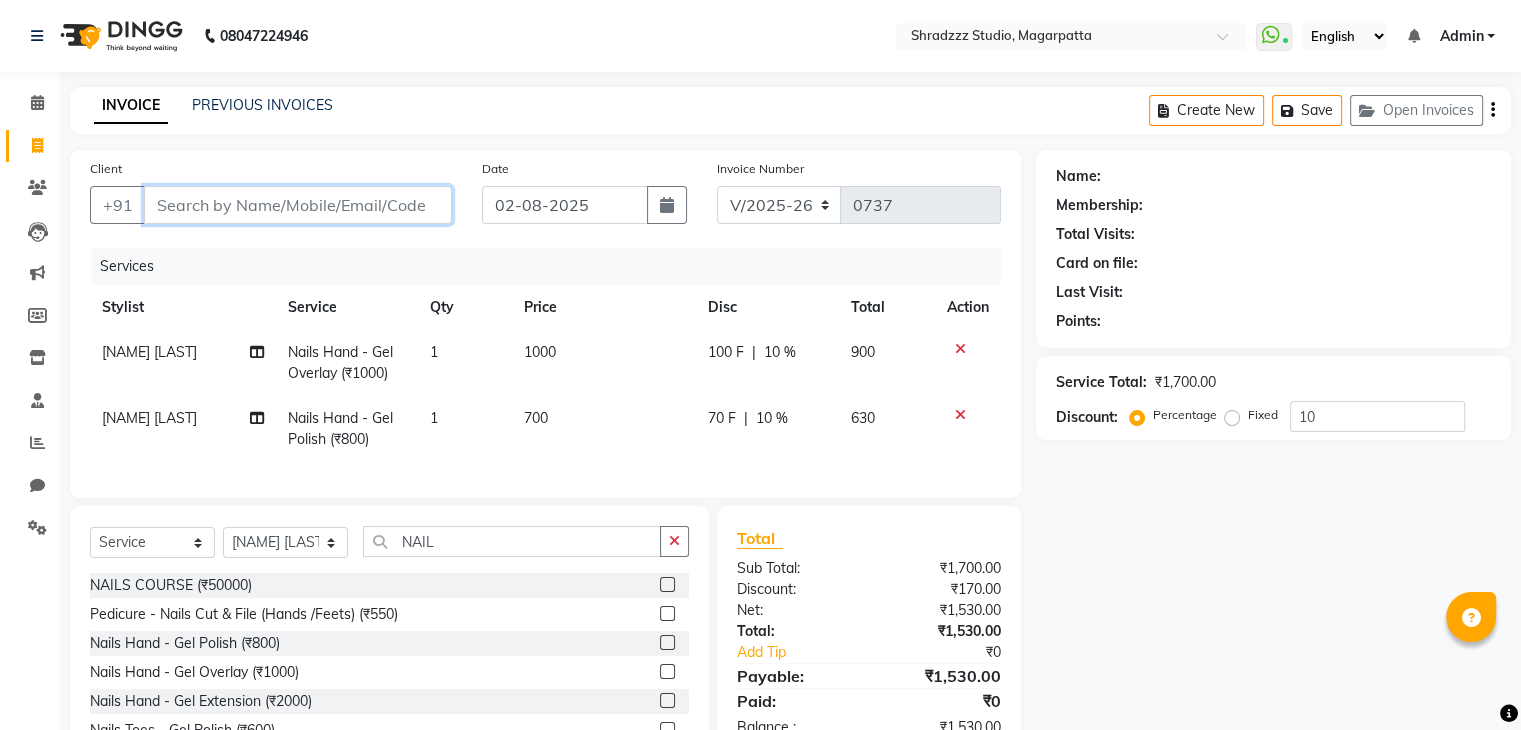 click on "Client" at bounding box center (298, 205) 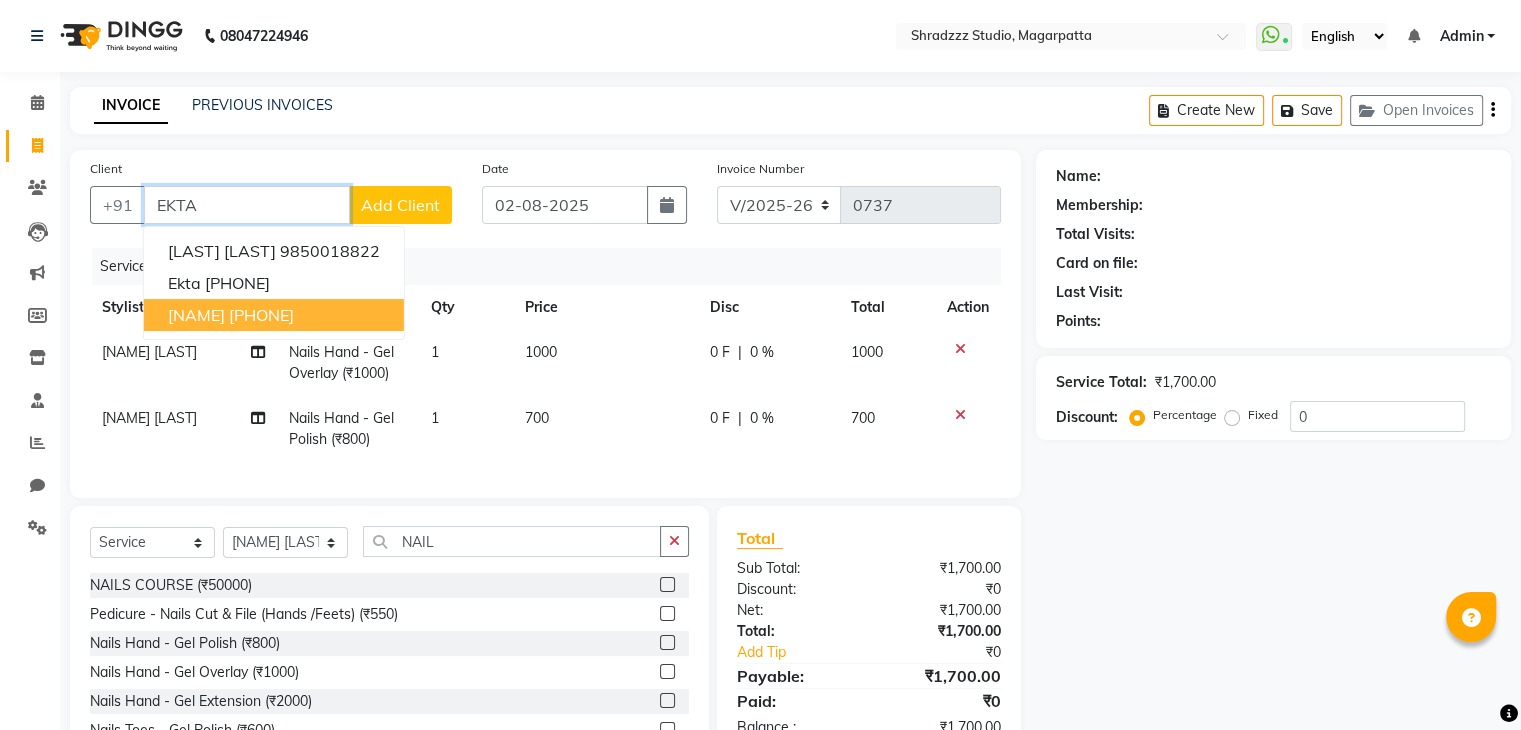 click on "[NAME]" at bounding box center (196, 315) 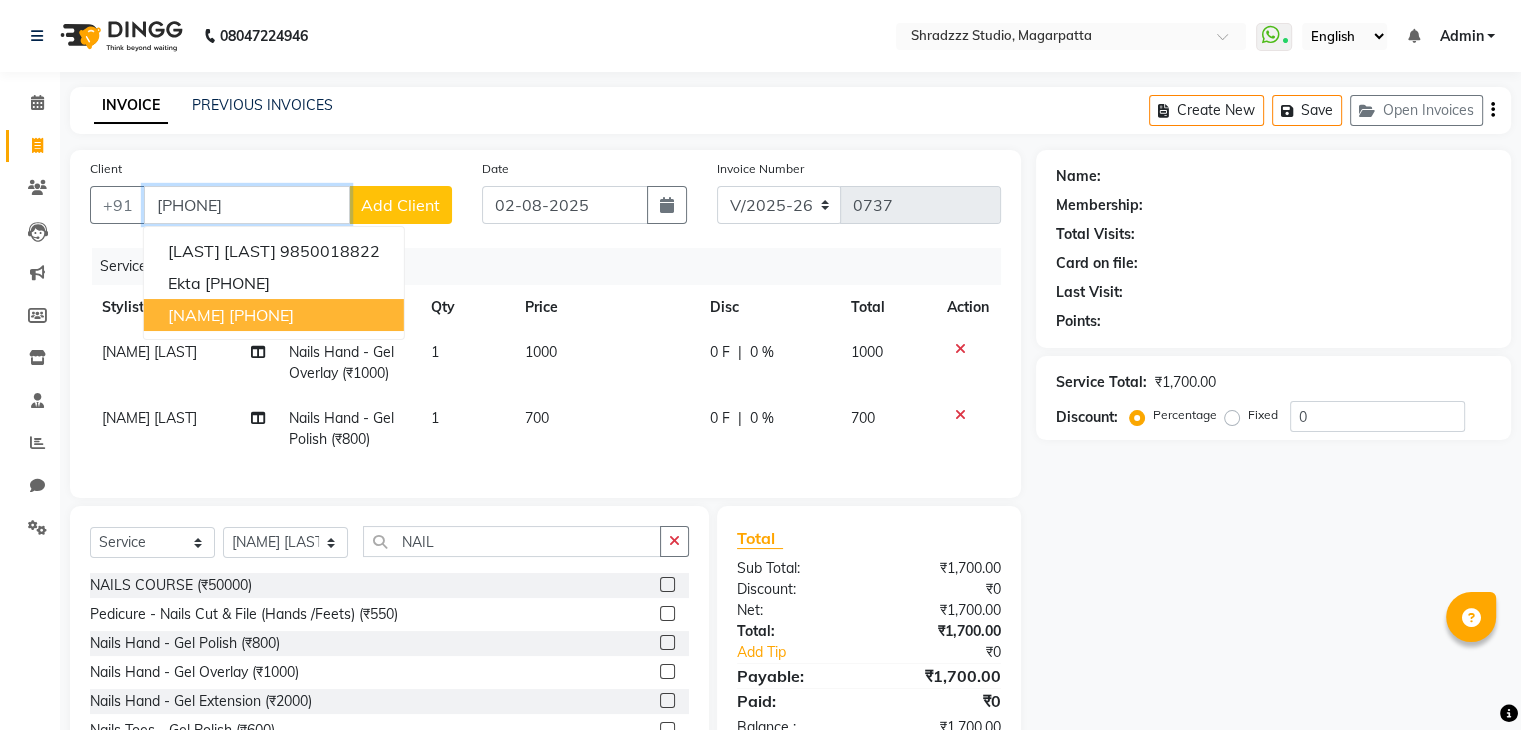 type on "[PHONE]" 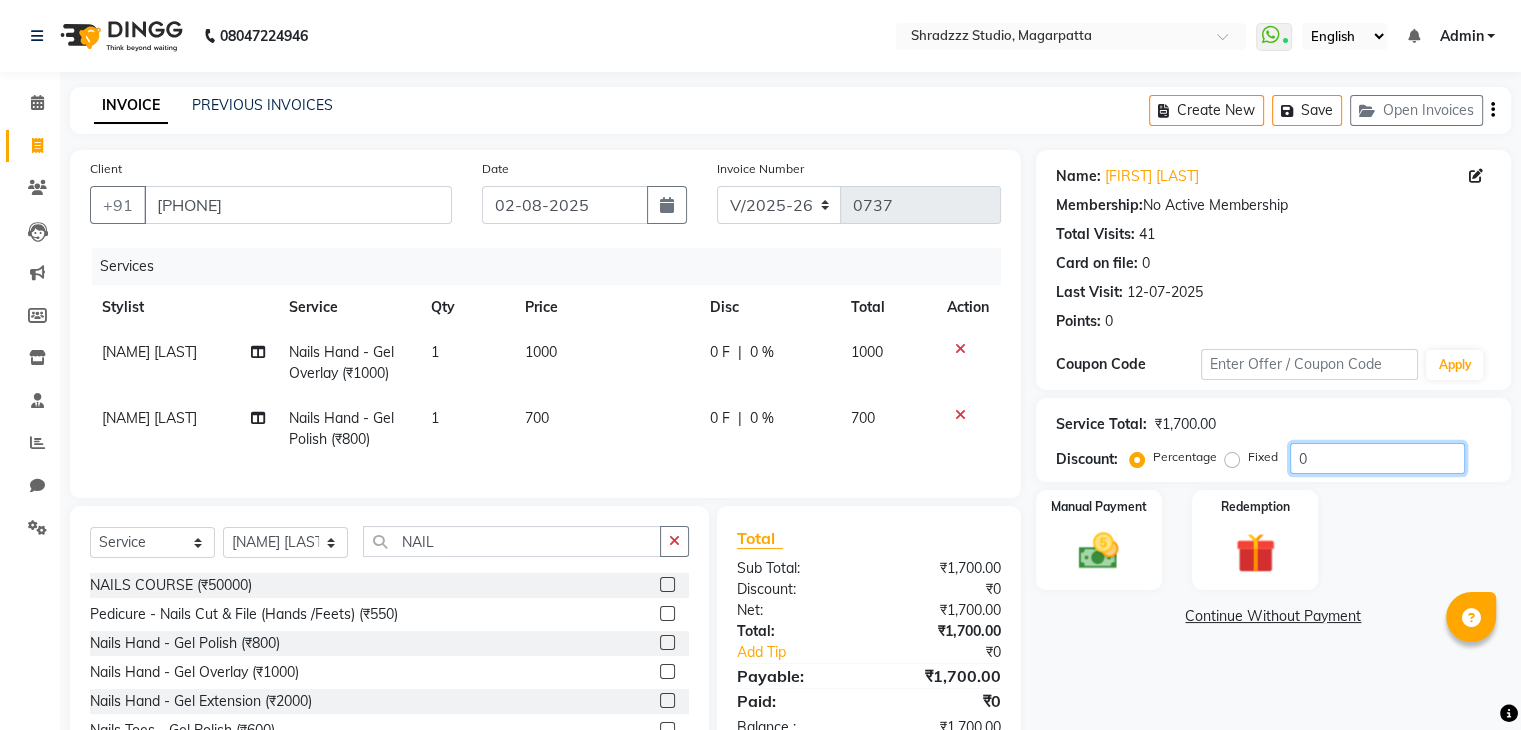 click on "0" 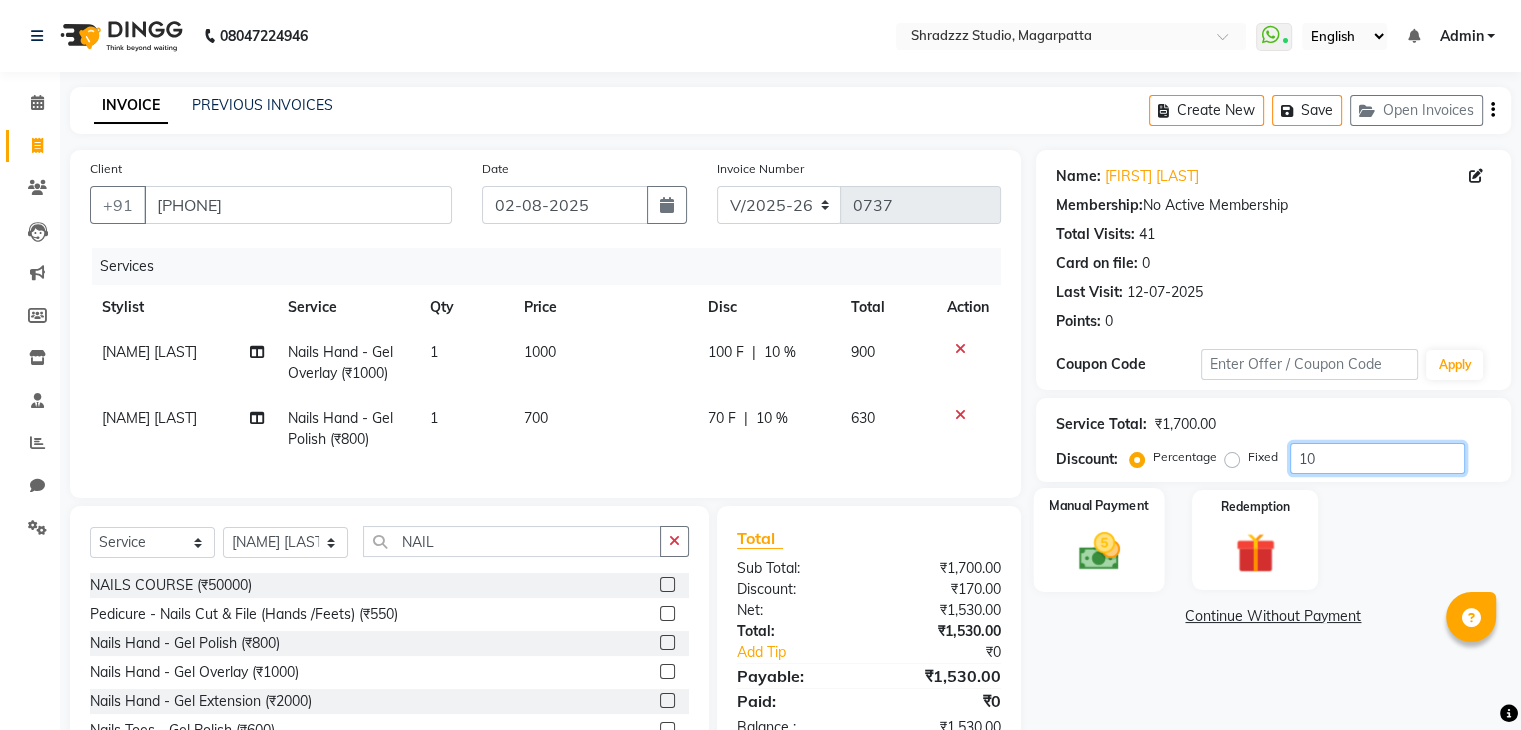 type on "10" 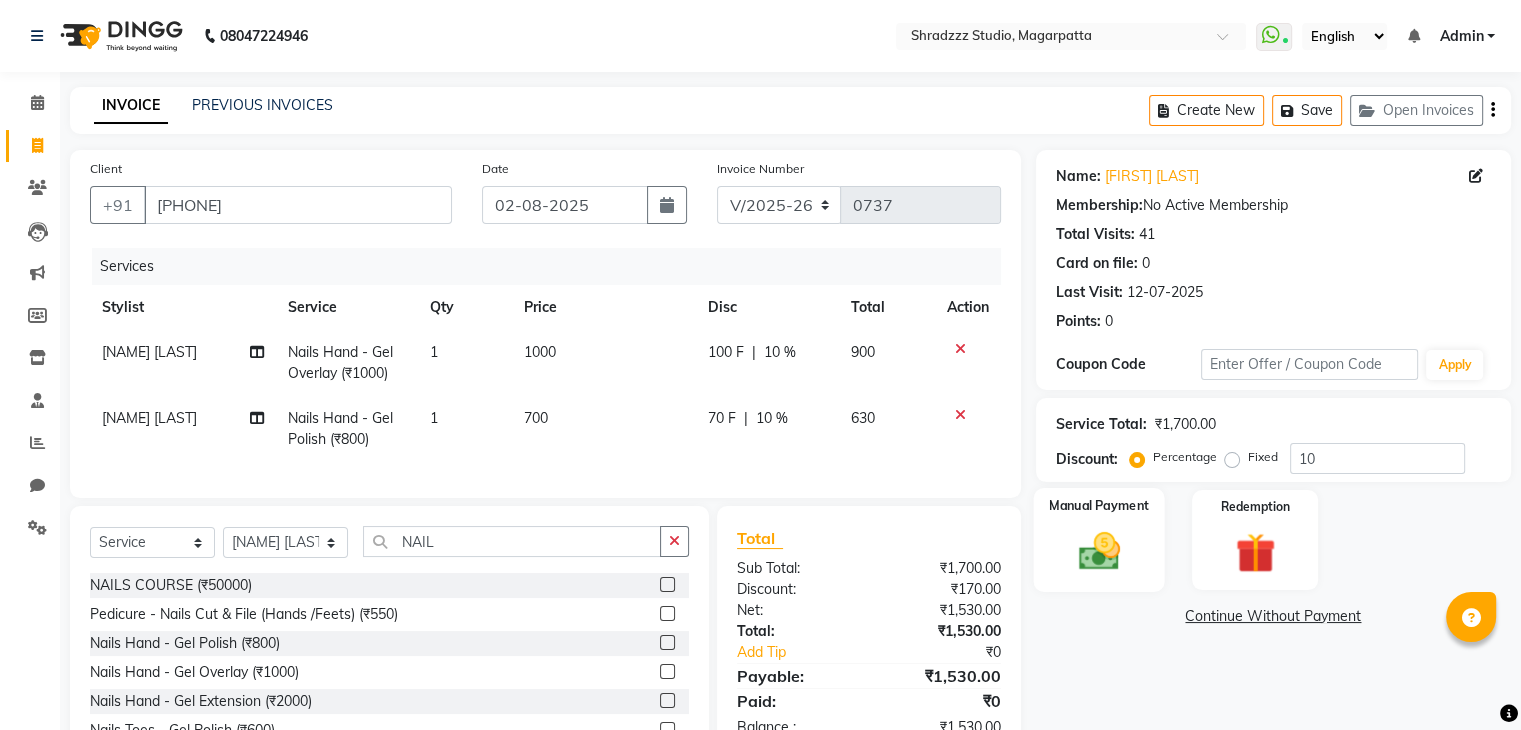 click 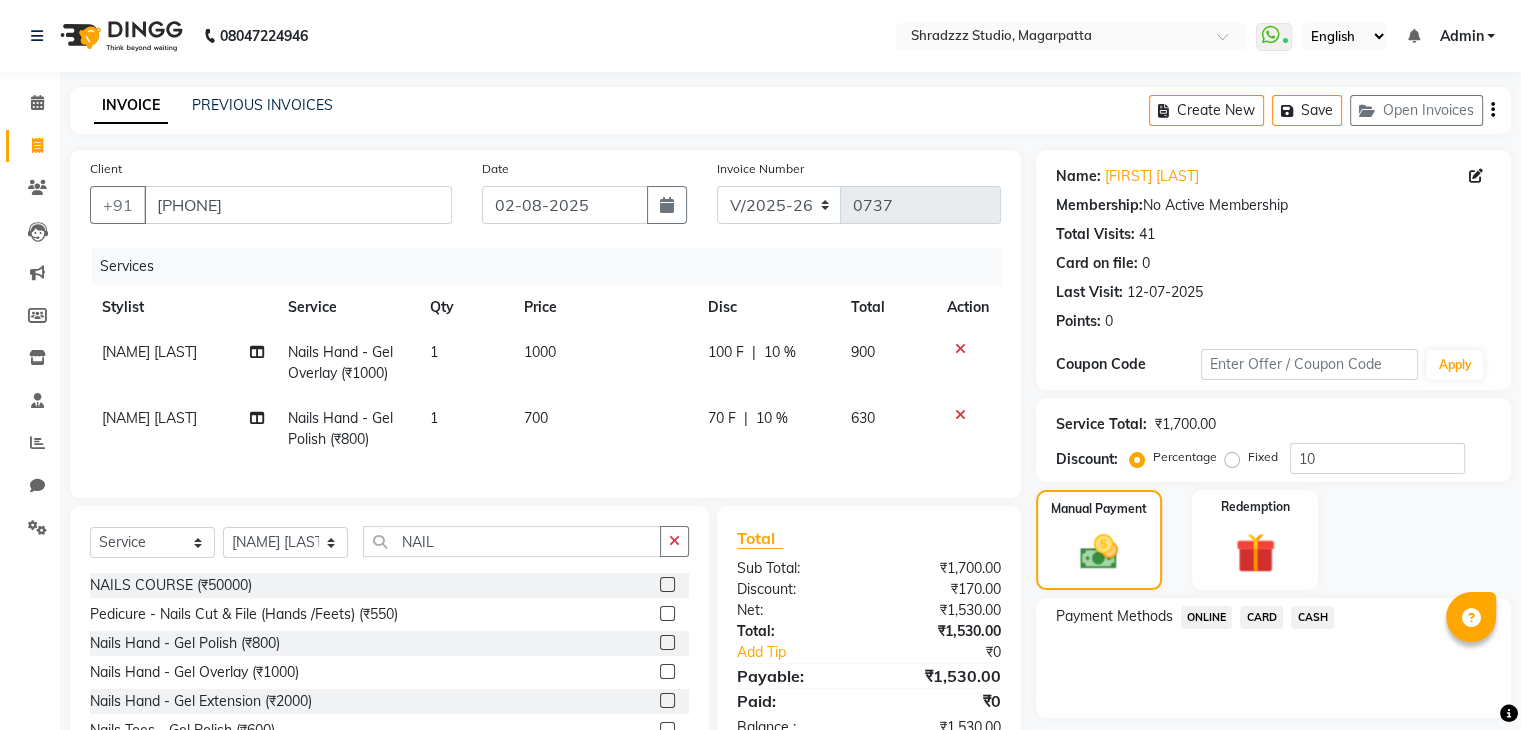 click on "CASH" 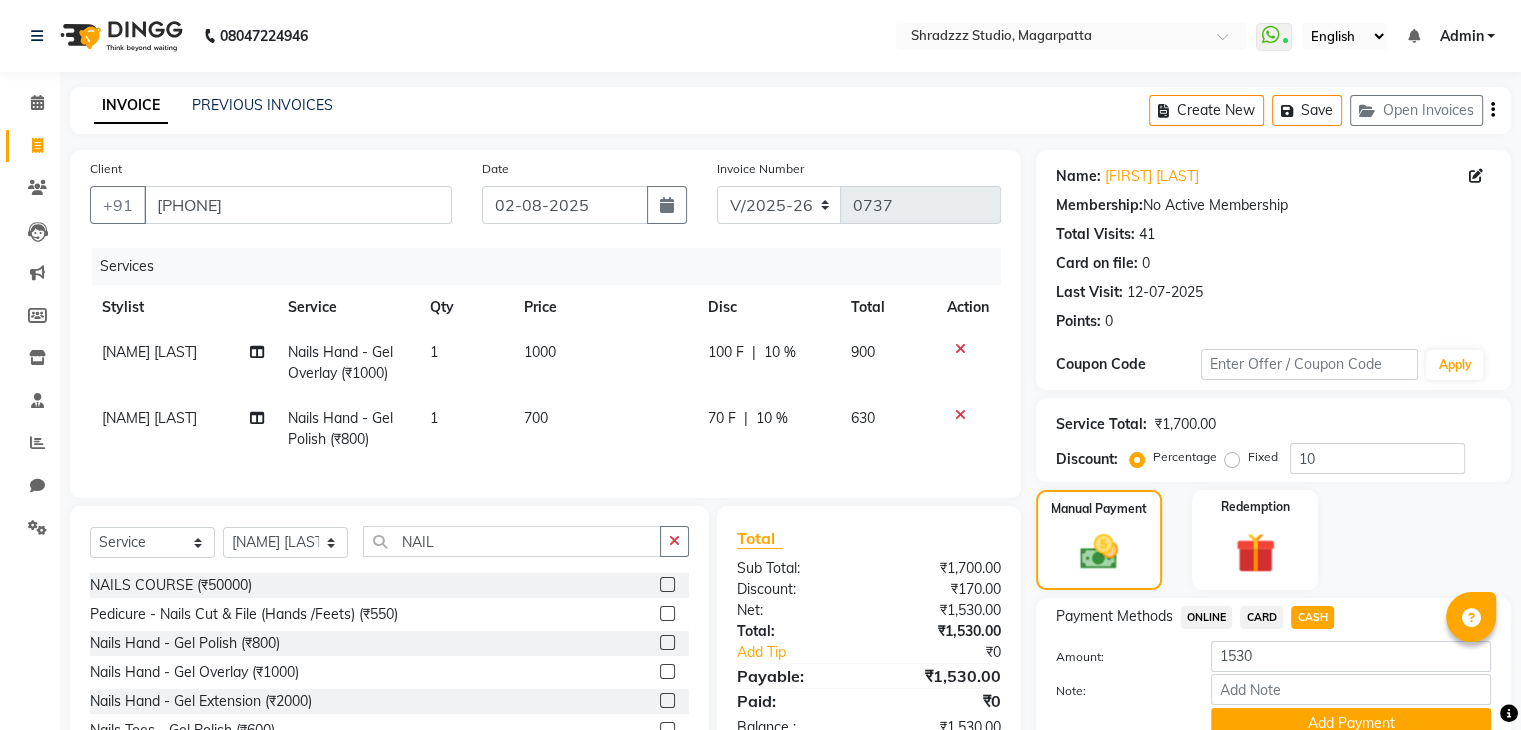 scroll, scrollTop: 117, scrollLeft: 0, axis: vertical 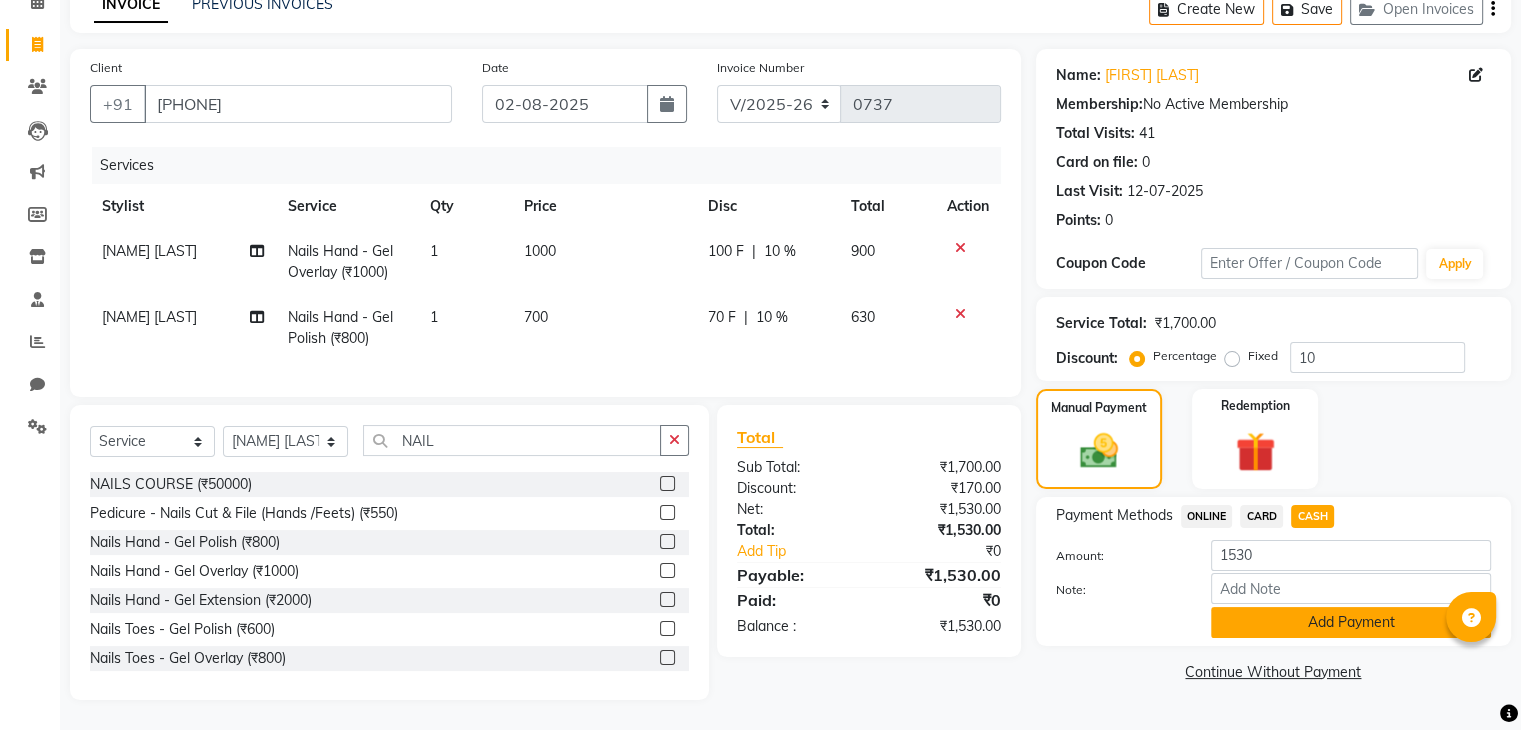 click on "Add Payment" 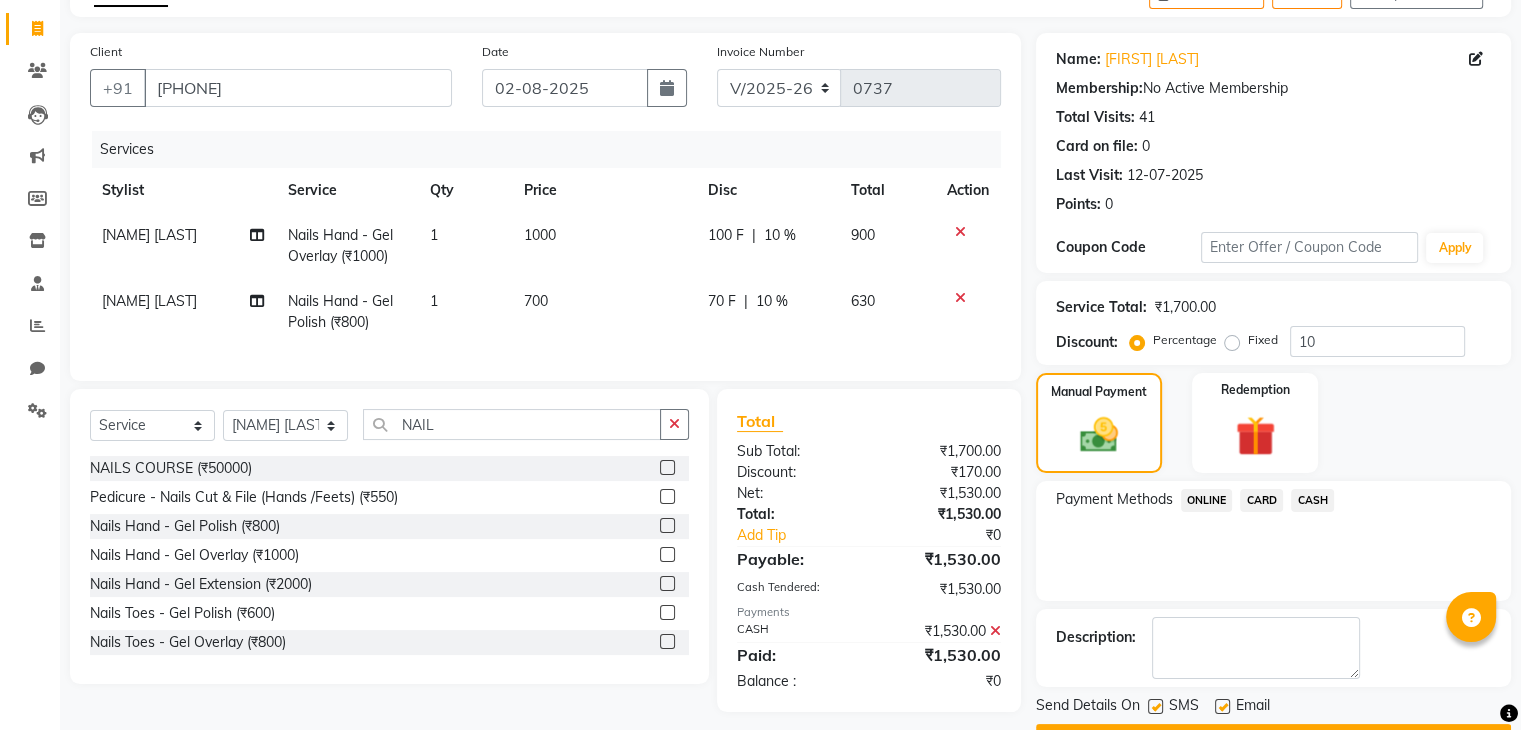 scroll, scrollTop: 171, scrollLeft: 0, axis: vertical 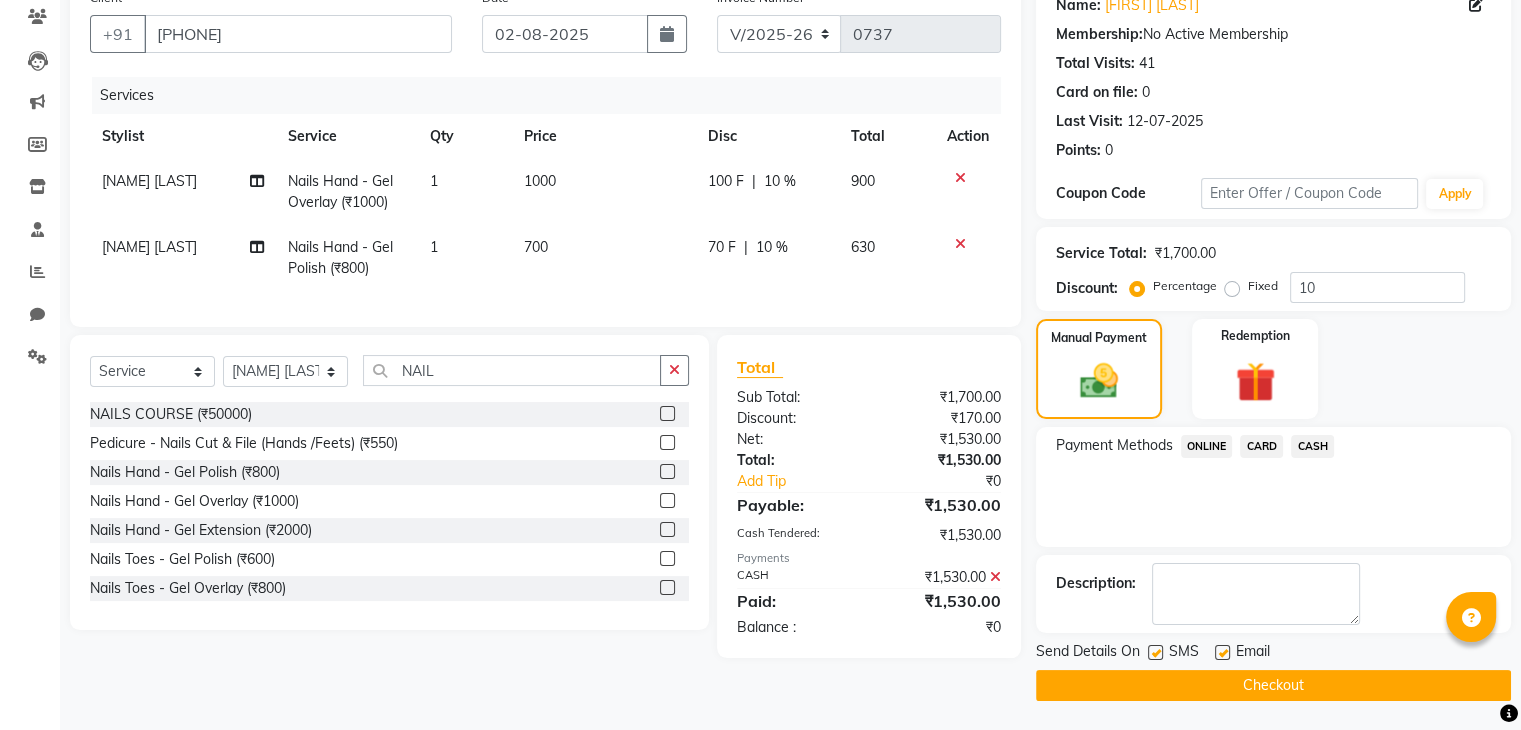 click on "Checkout" 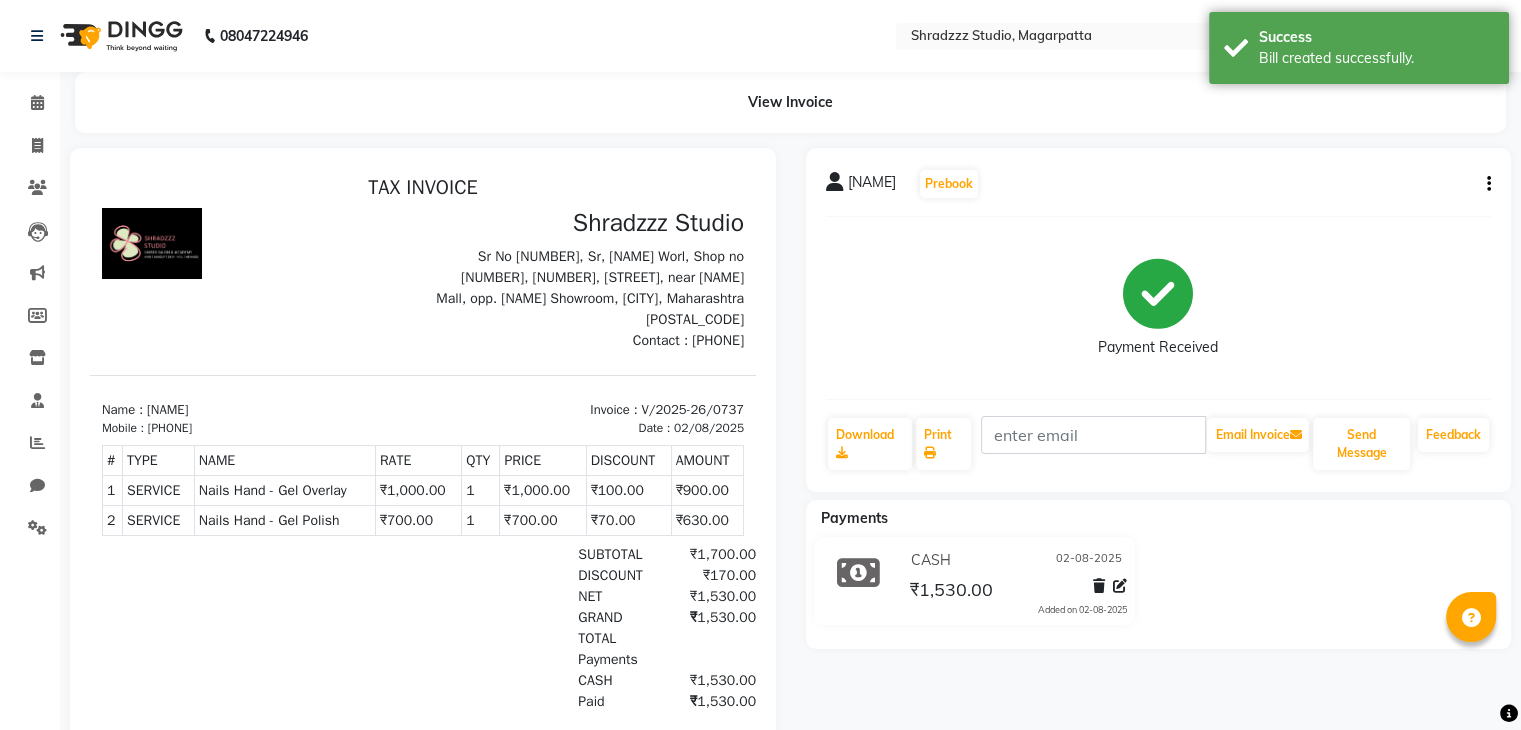 scroll, scrollTop: 0, scrollLeft: 0, axis: both 